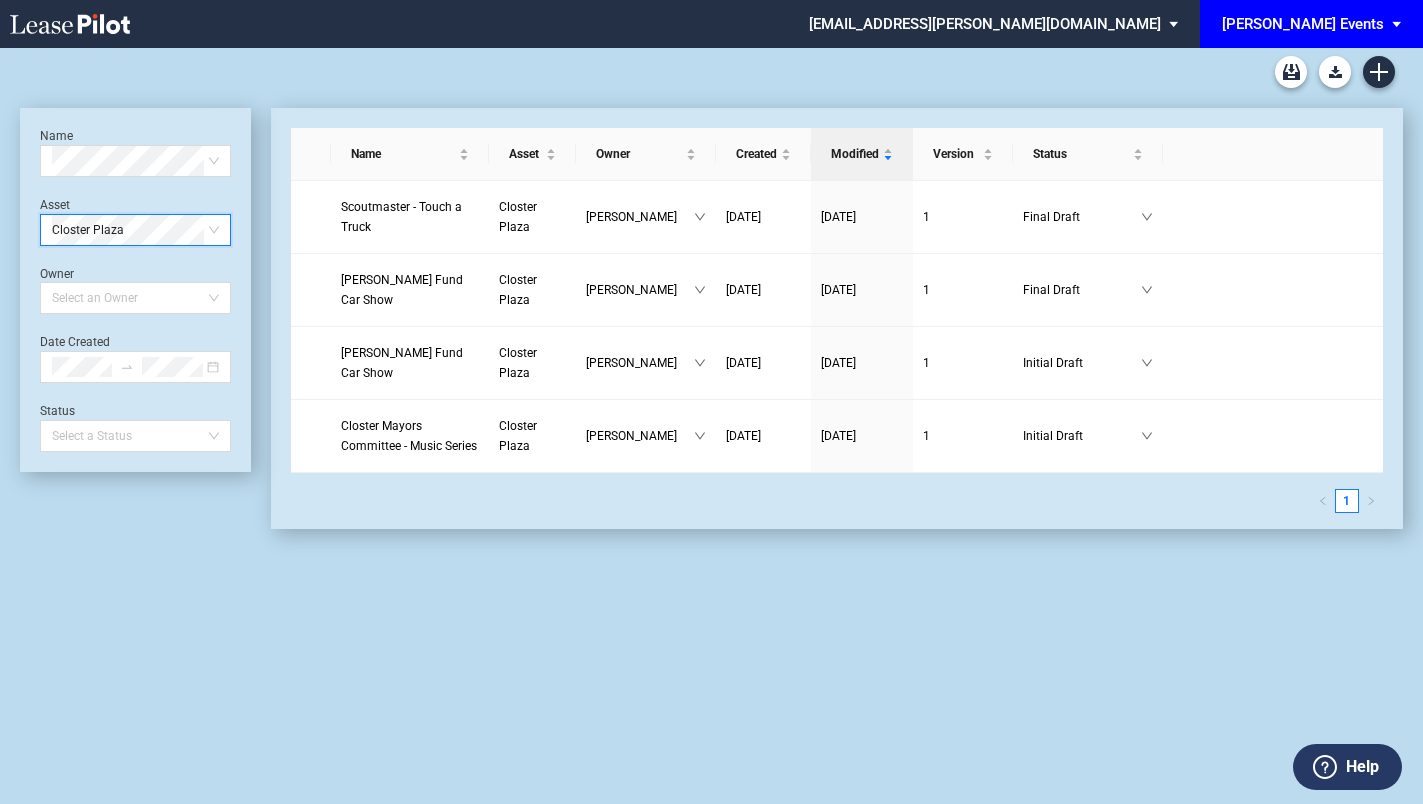 scroll, scrollTop: 48, scrollLeft: 0, axis: vertical 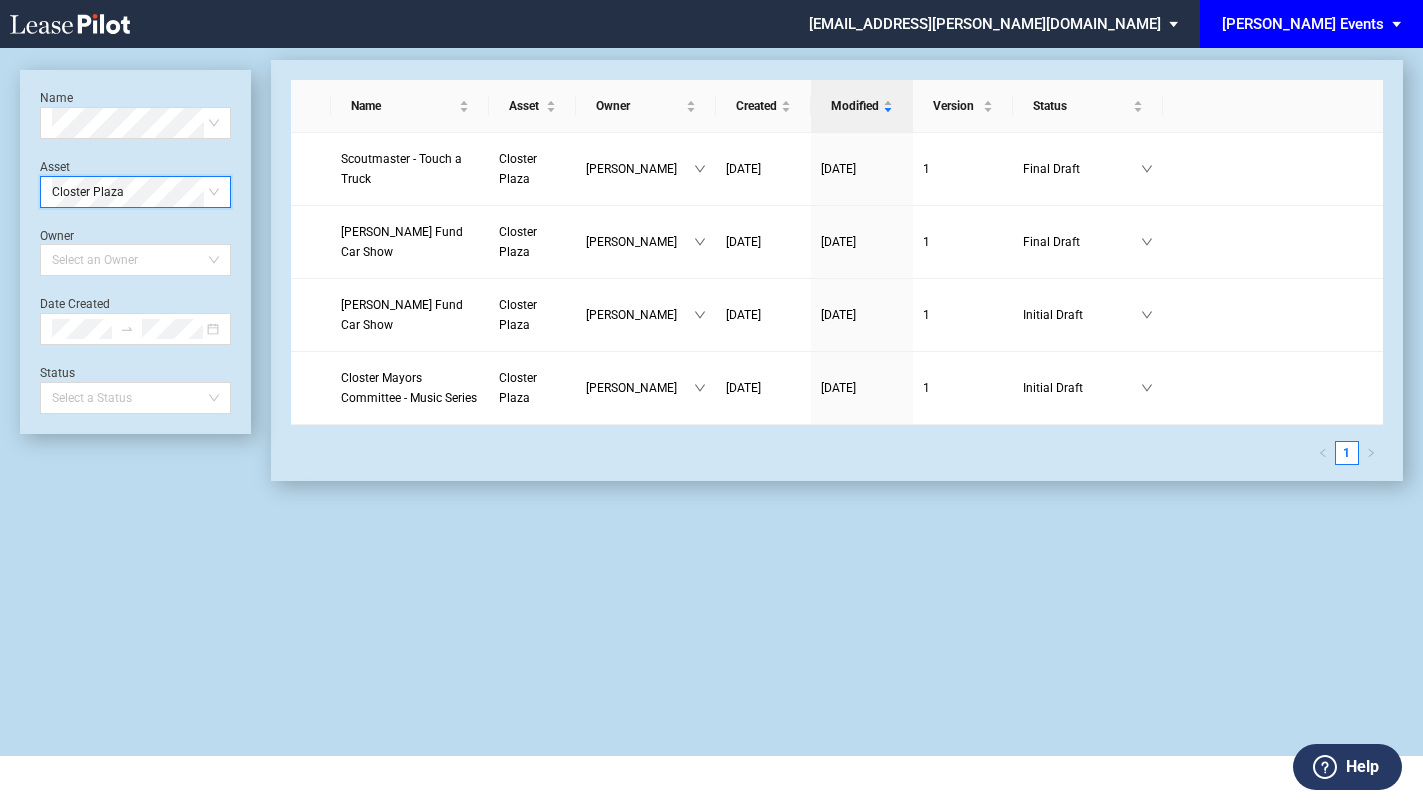 click on "[PERSON_NAME] Events" at bounding box center [1303, 24] 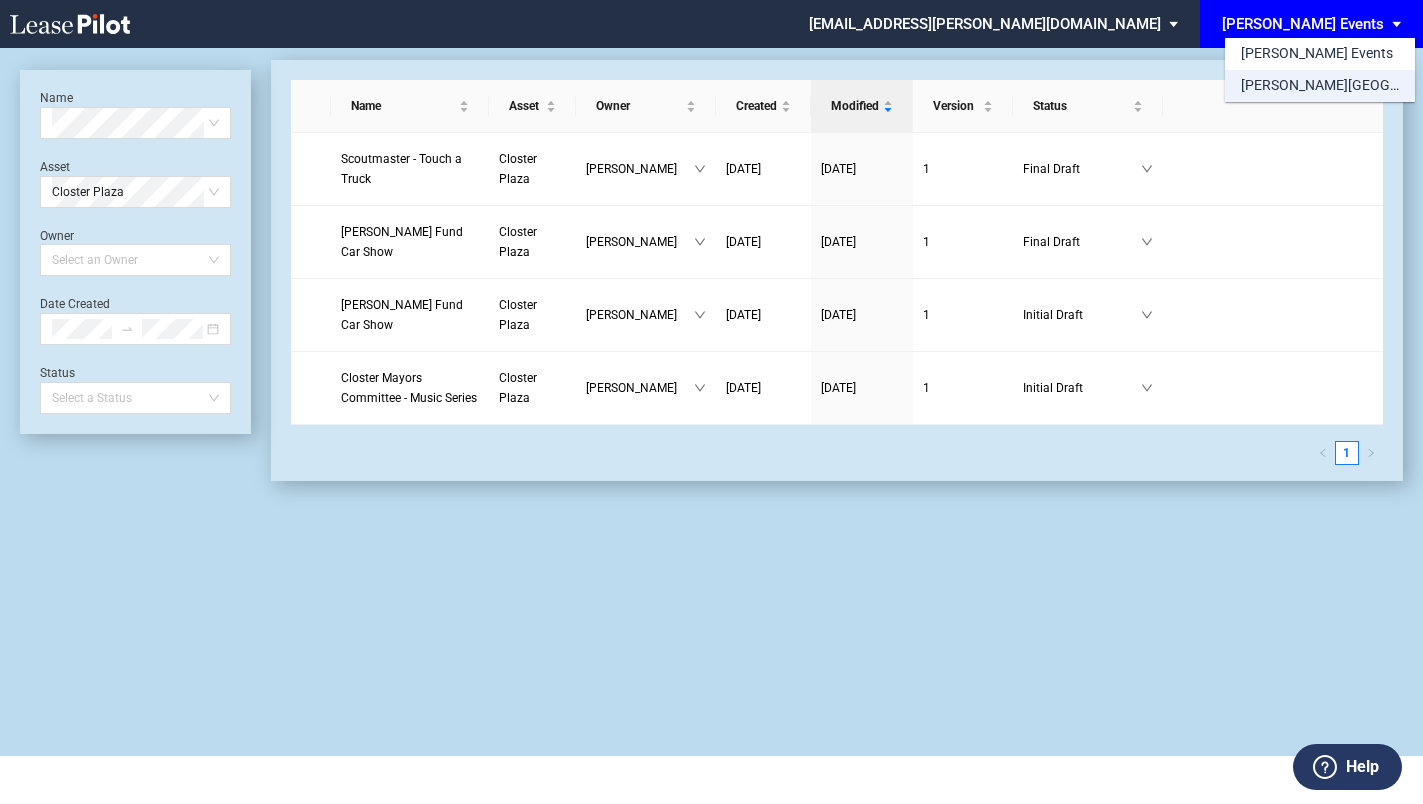 click on "[PERSON_NAME][GEOGRAPHIC_DATA] Consents" at bounding box center (1320, 86) 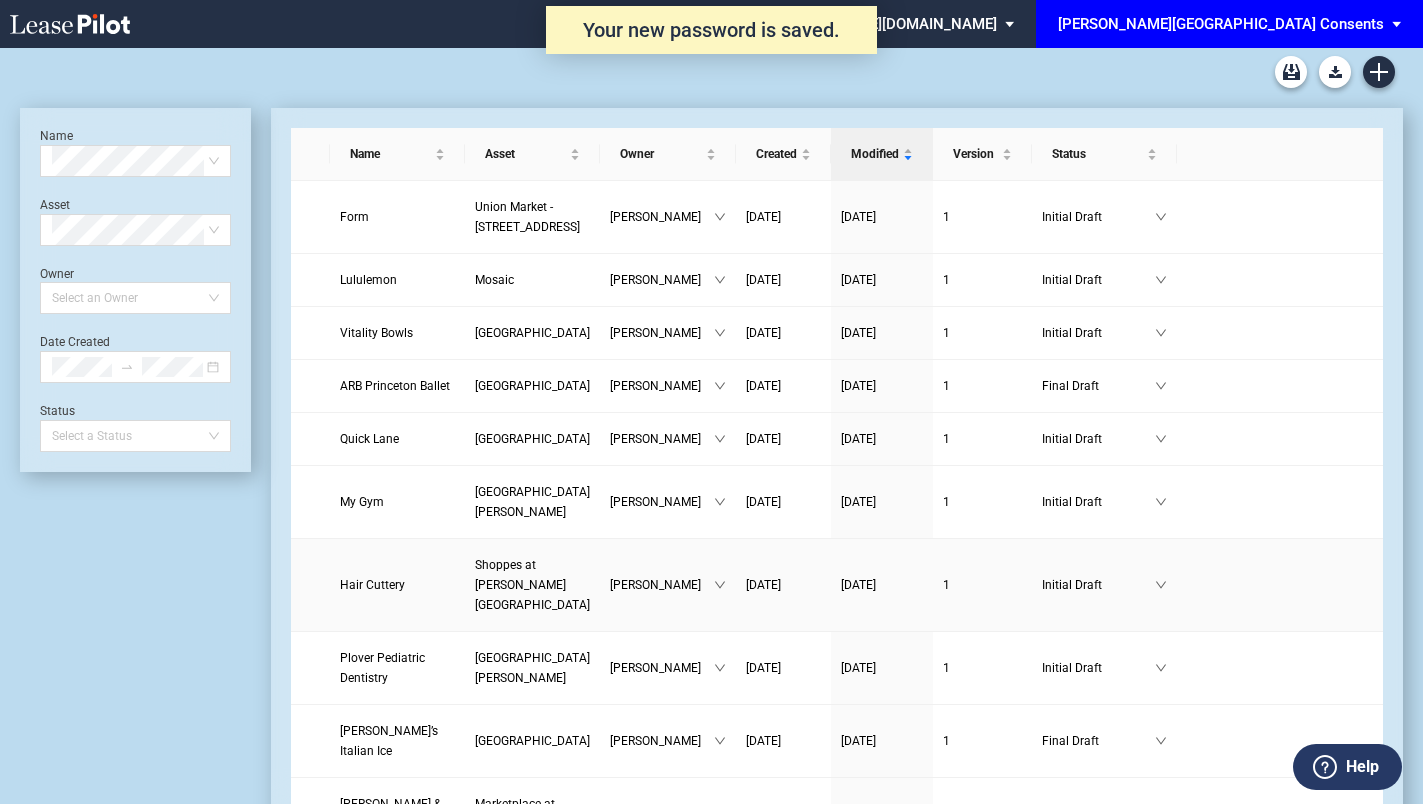 scroll, scrollTop: 0, scrollLeft: 0, axis: both 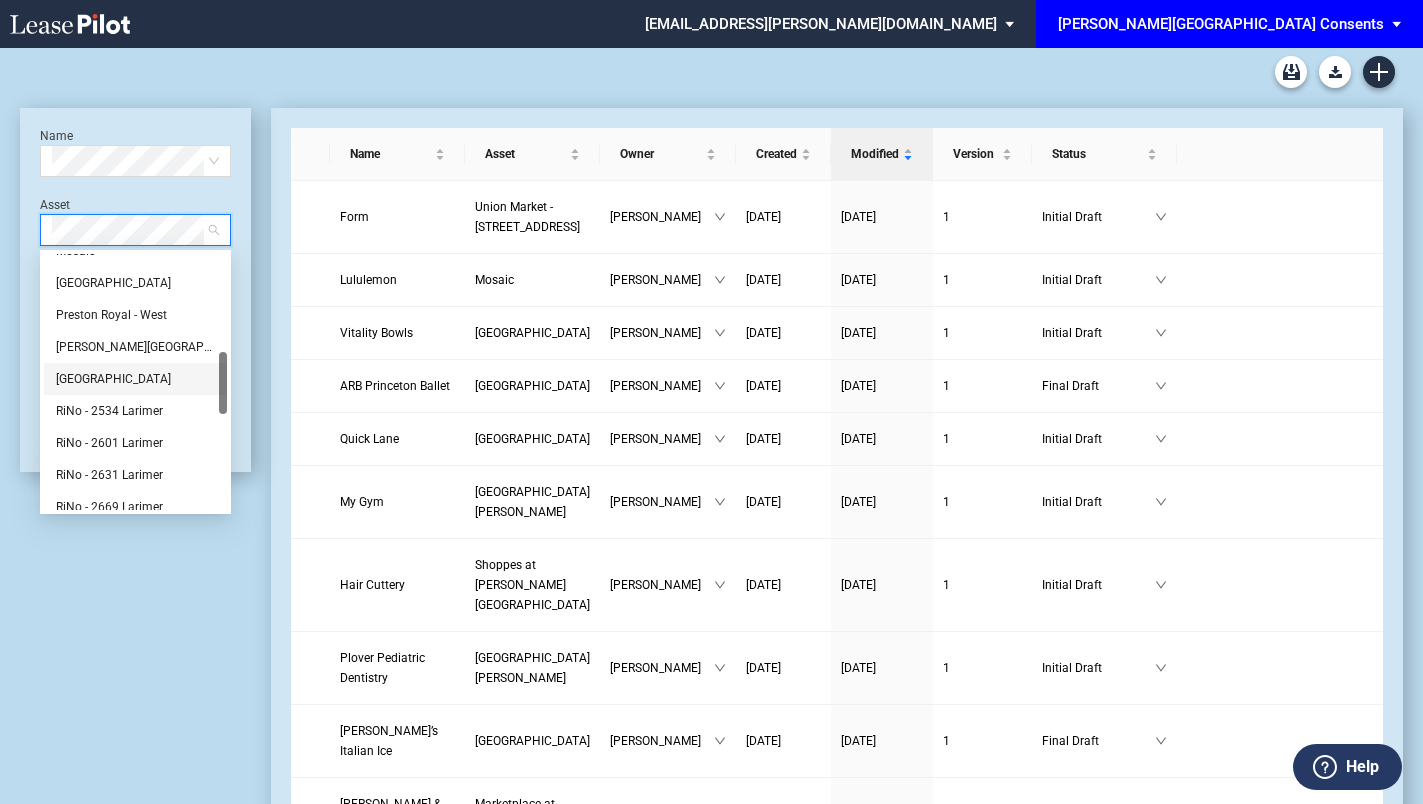 click on "Princeton Shopping Center" at bounding box center [135, 379] 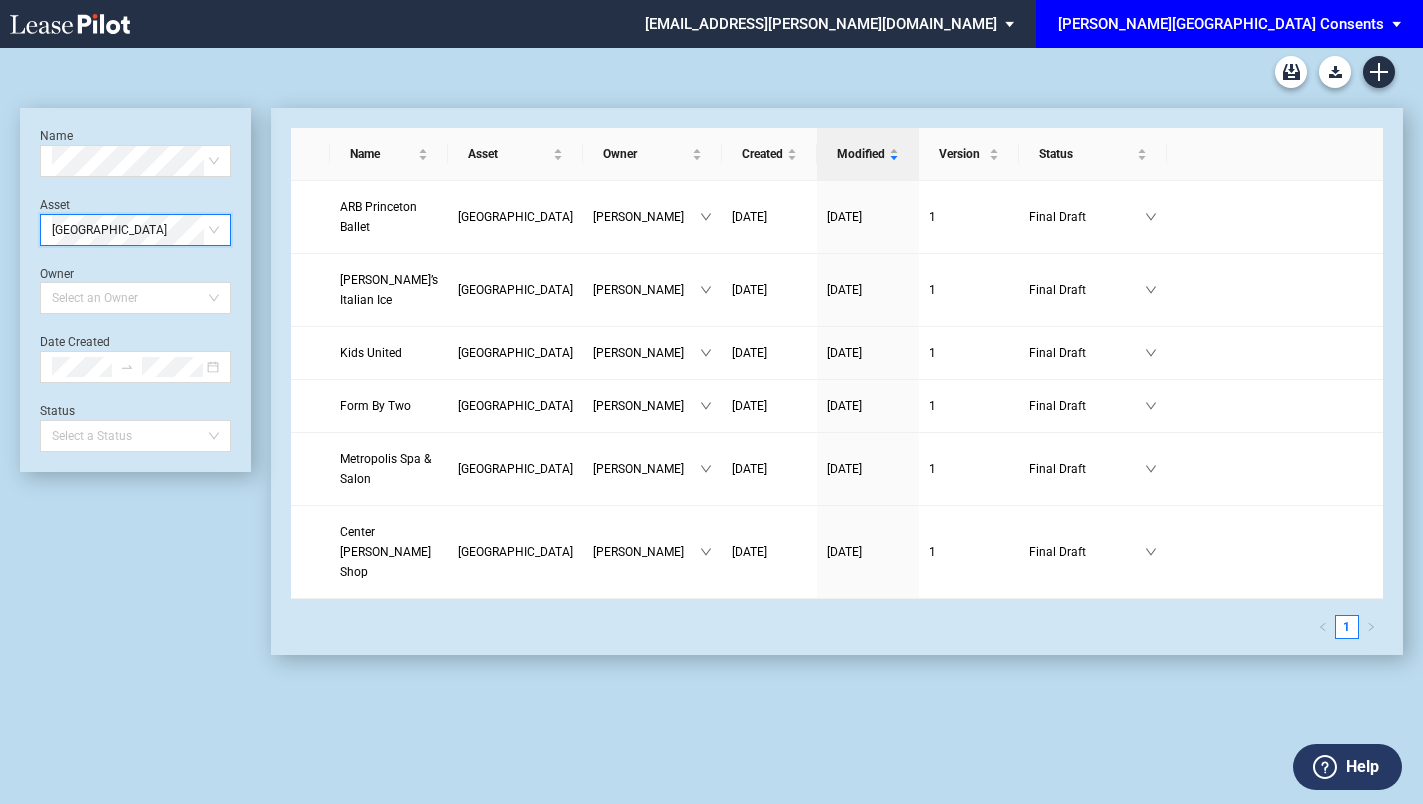 click on "Name Select name Asset Princeton Shopping Center Princeton Shopping Center Owner   Select an Owner Date Created Status   Select a Status Preston Towne Crossing - North Princeton Shopping Center RiNo - 2534 Larimer Mosaic Preston Royal - East Preston Royal - West Preston Towne Crossing - North Princeton Shopping Center RiNo - 2534 Larimer RiNo - 2601 Larimer RiNo - 2631 Larimer RiNo - 2669 Larimer RiNo - 2700 Larimer" at bounding box center (135, 381) 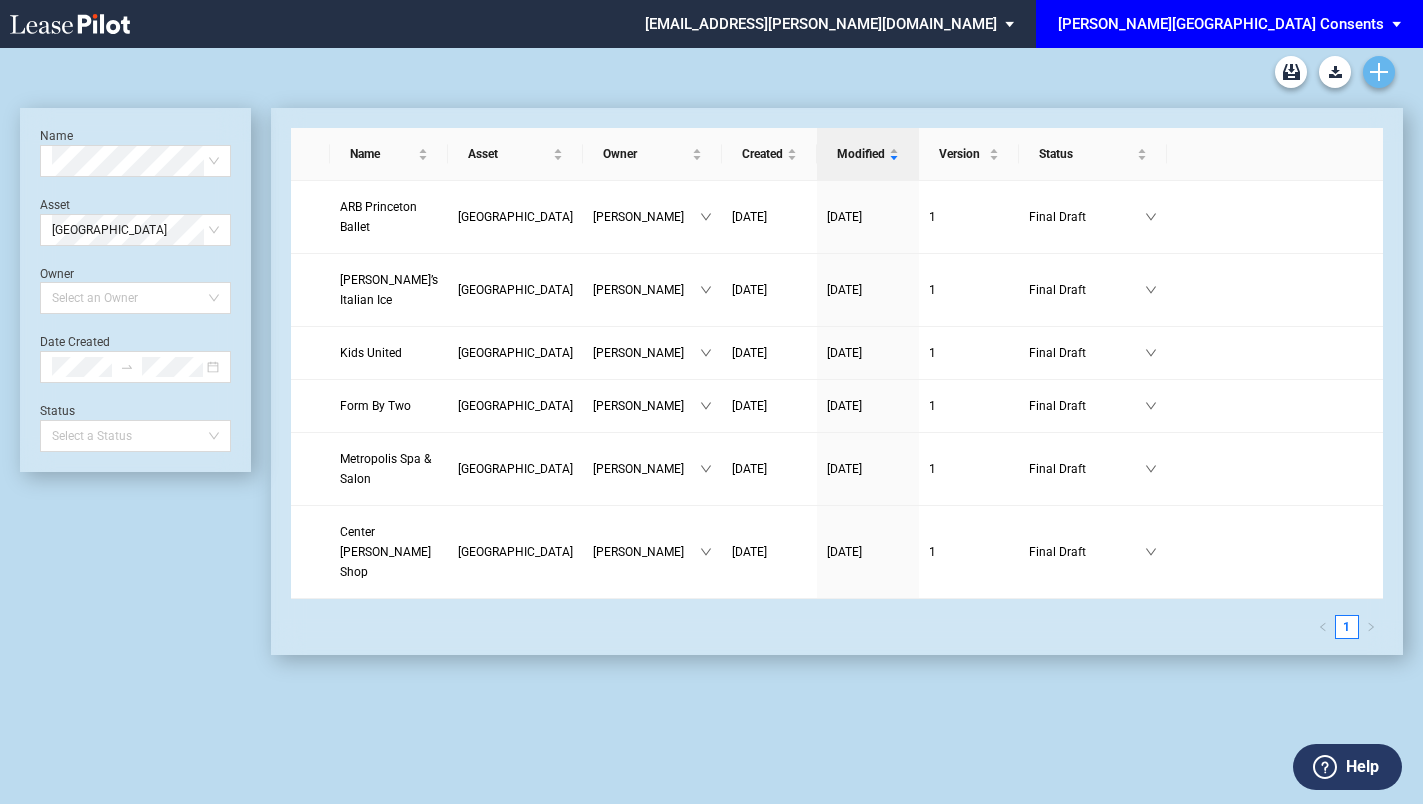 click 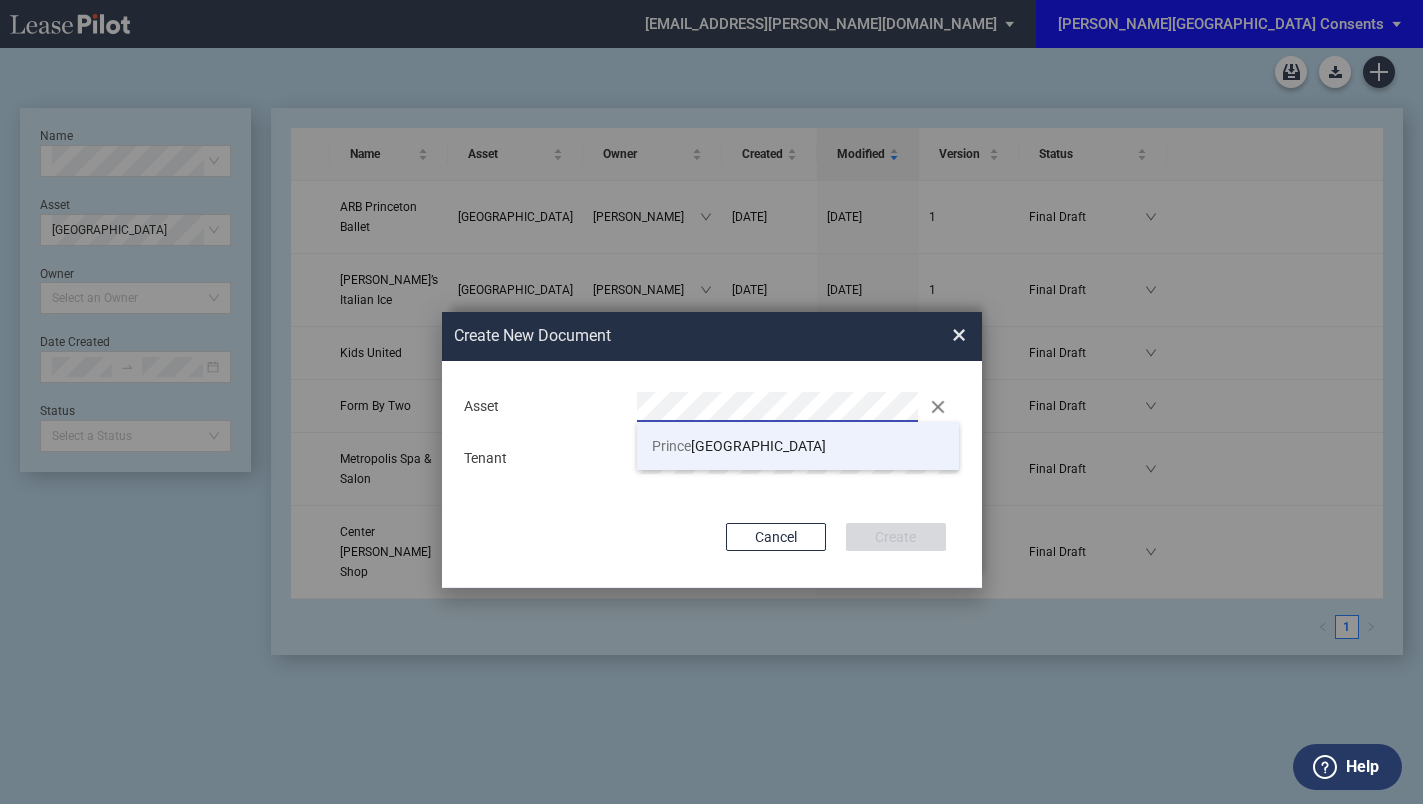 click on "Prince" at bounding box center (671, 446) 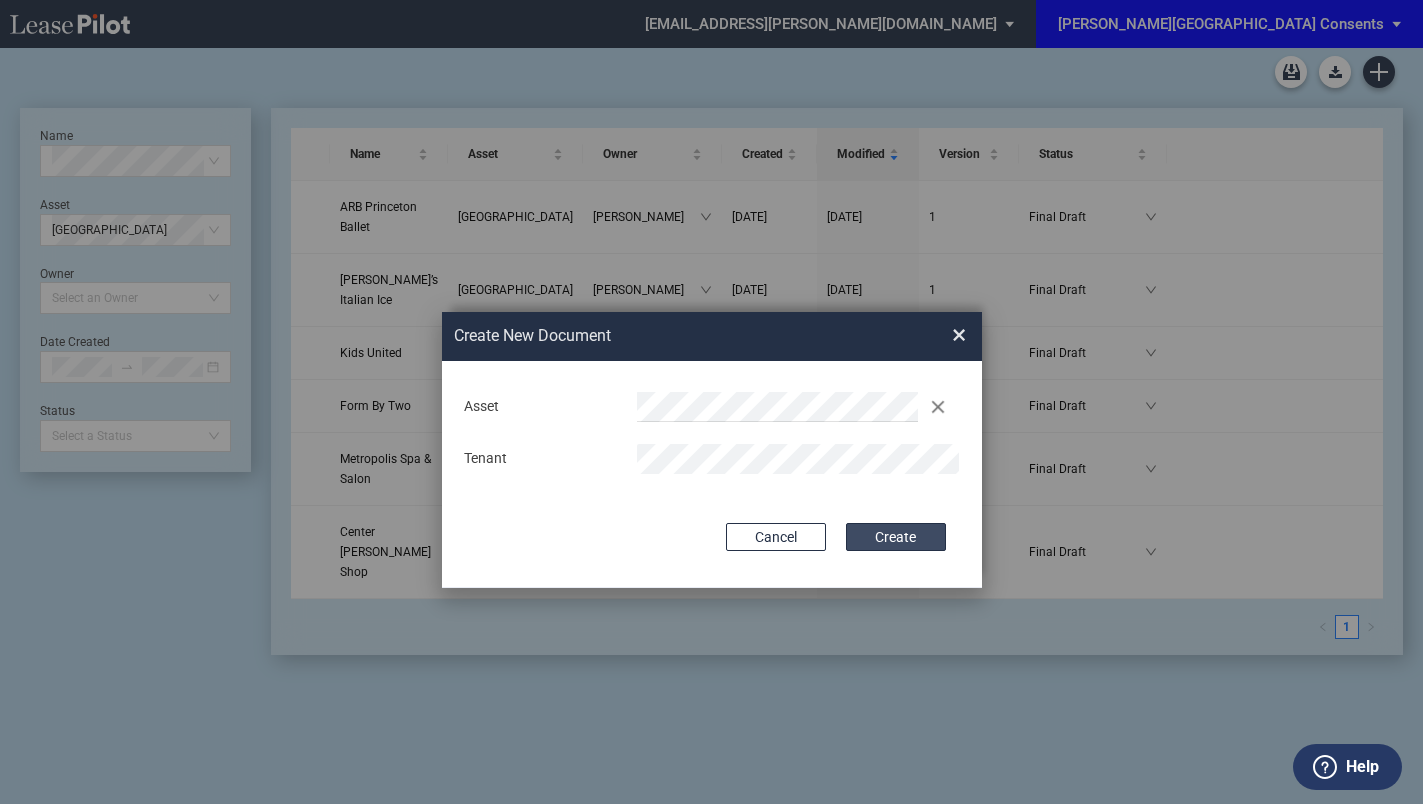 click on "Create" at bounding box center [896, 537] 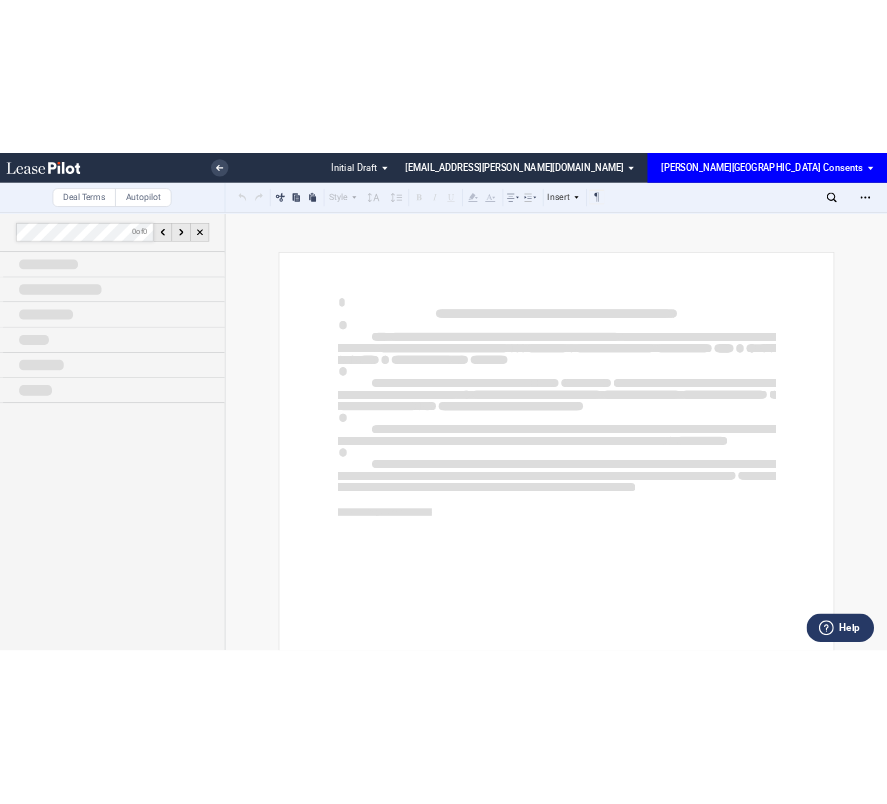 scroll, scrollTop: 0, scrollLeft: 0, axis: both 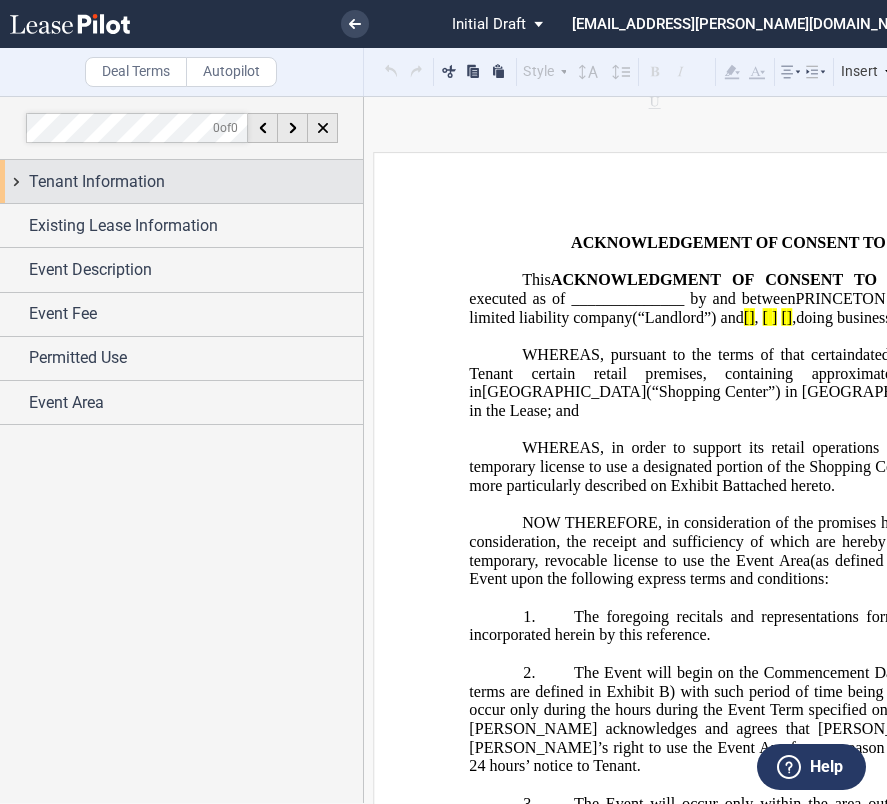 click on "Tenant Information" at bounding box center [97, 182] 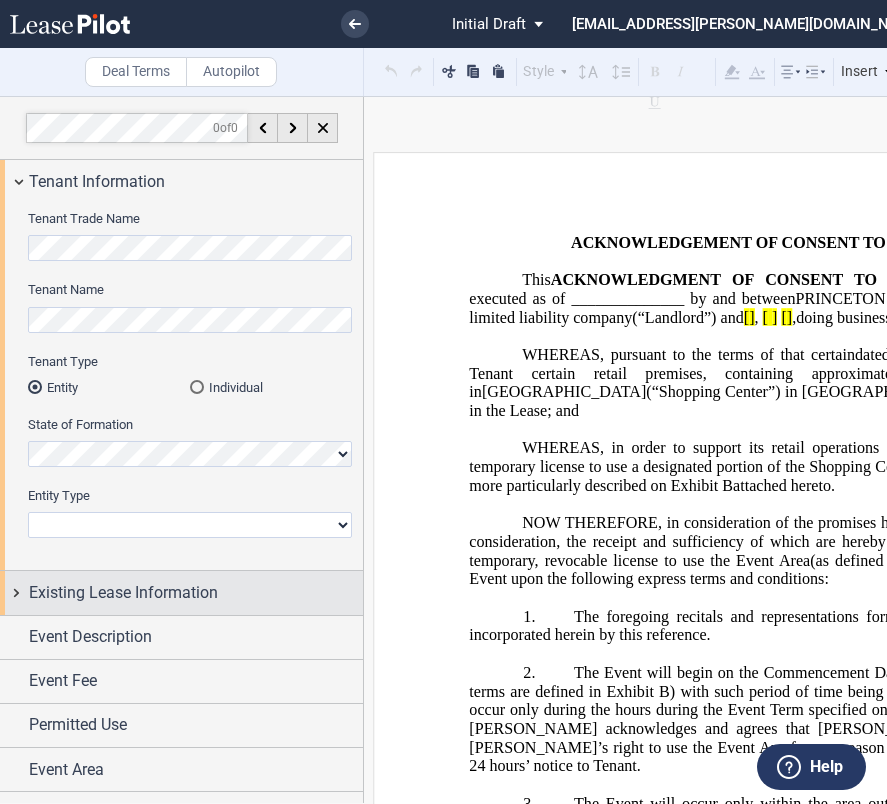 click on "Existing Lease Information" at bounding box center (123, 593) 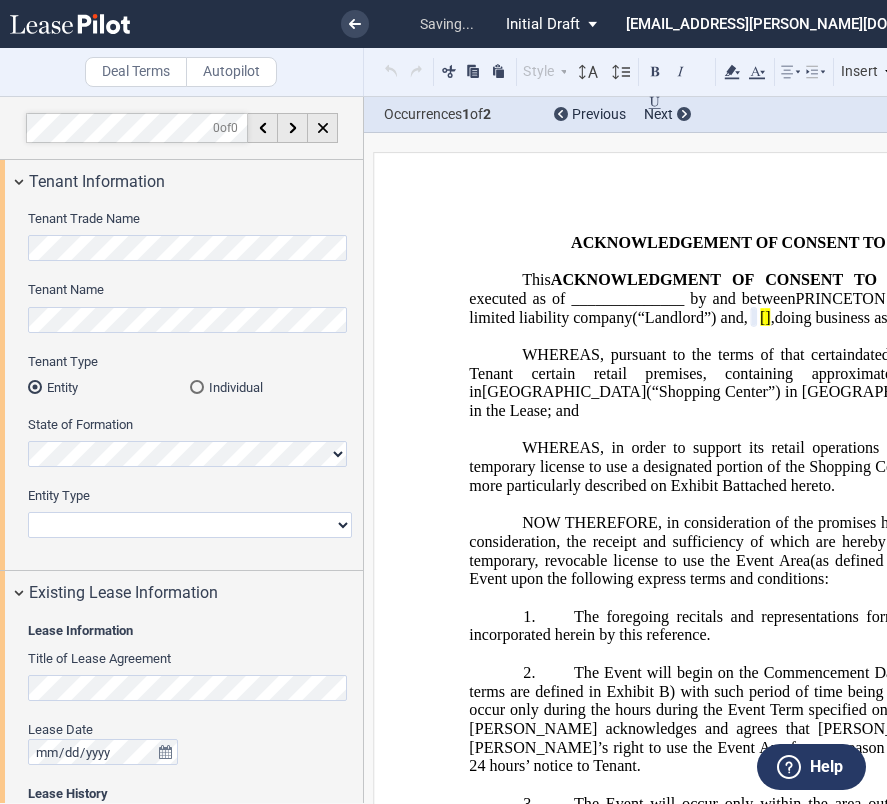 click on "Corporation
Limited Liability Company
General Partnership
Limited Partnership
Non-Profit Corporation
Other" at bounding box center (190, 525) 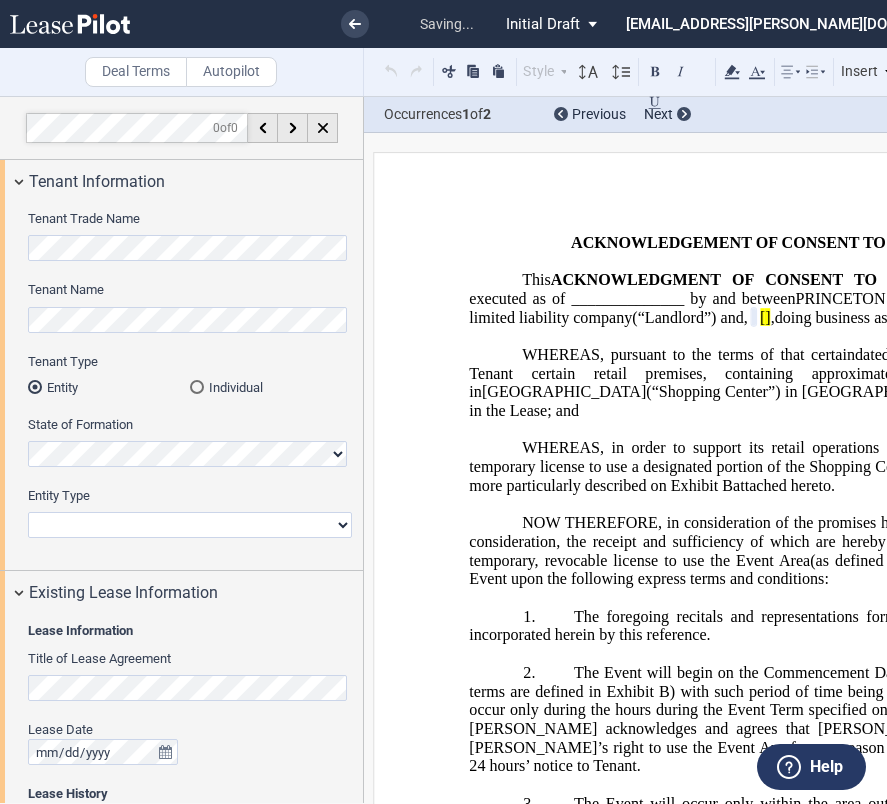 select on "corporation" 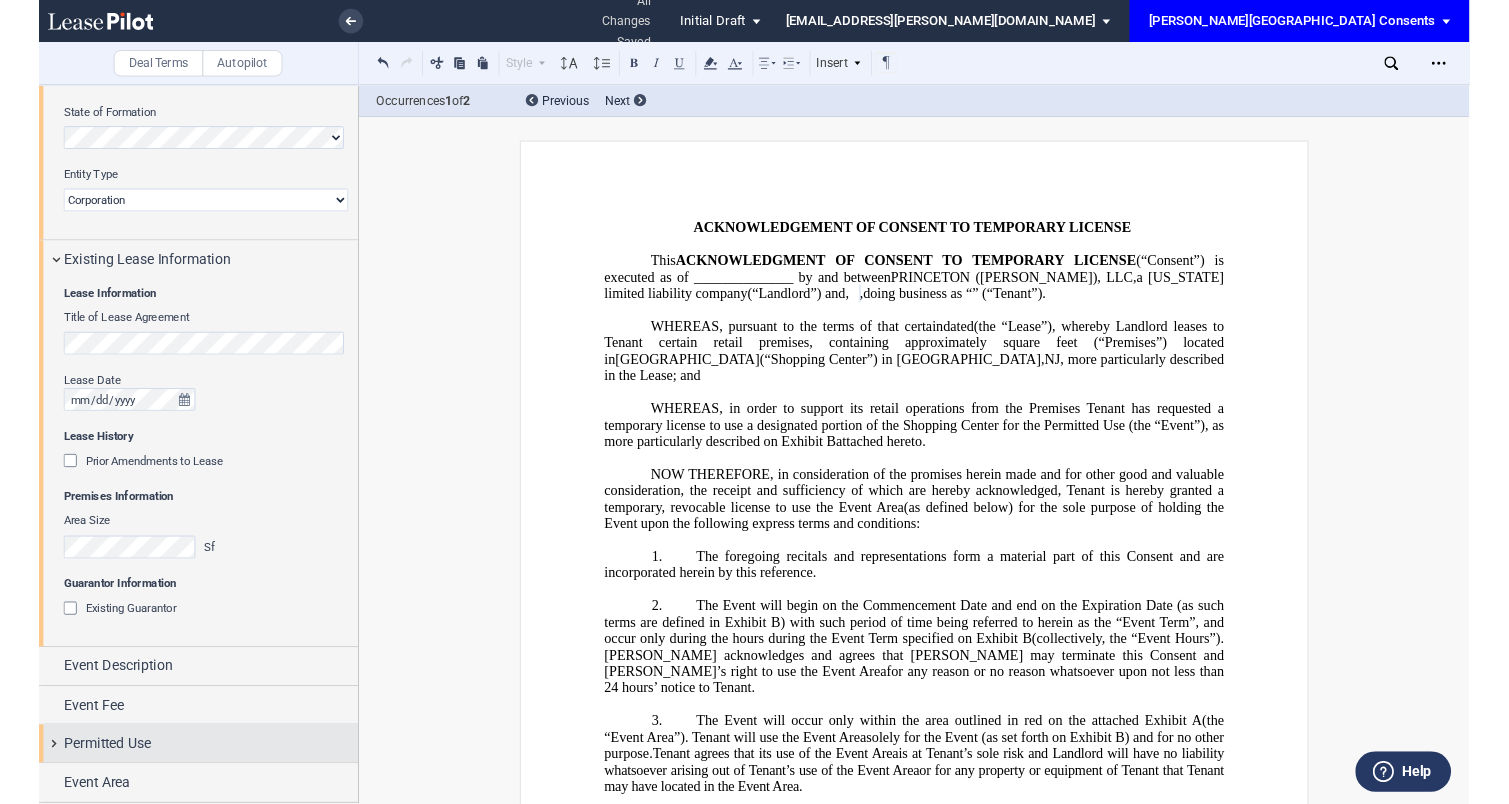 scroll, scrollTop: 0, scrollLeft: 0, axis: both 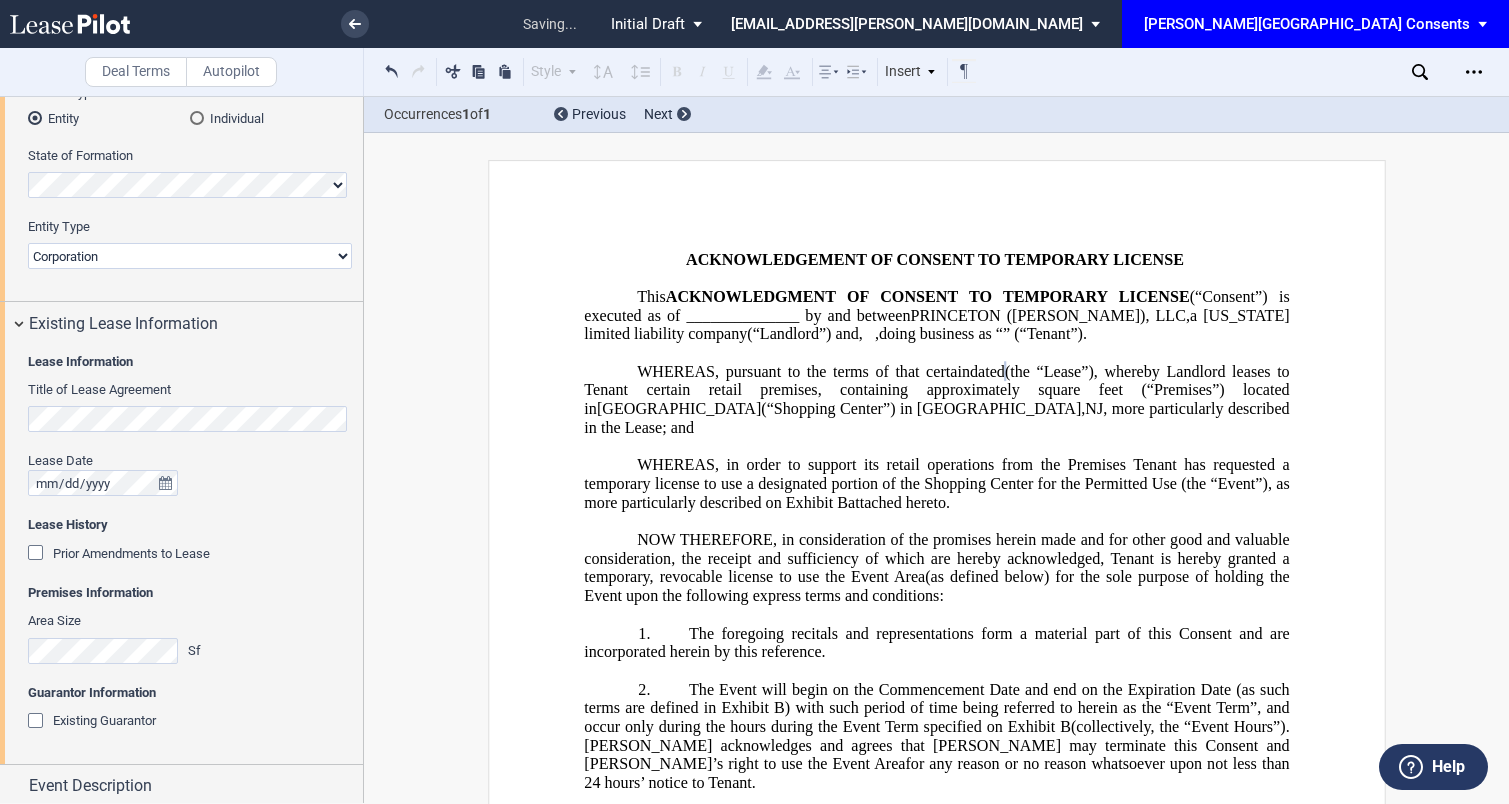 click on "Premises Information" at bounding box center [190, 593] 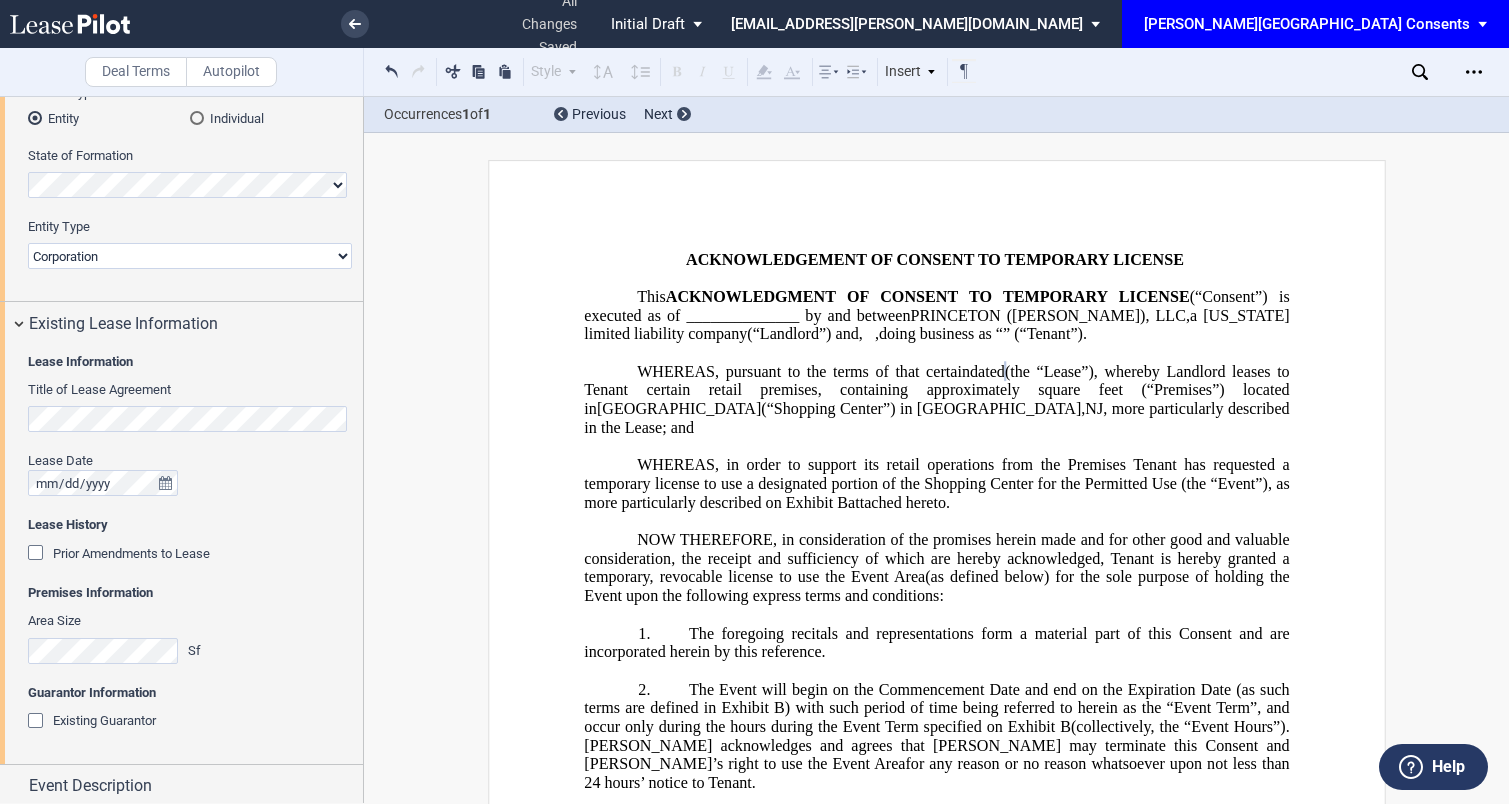 click 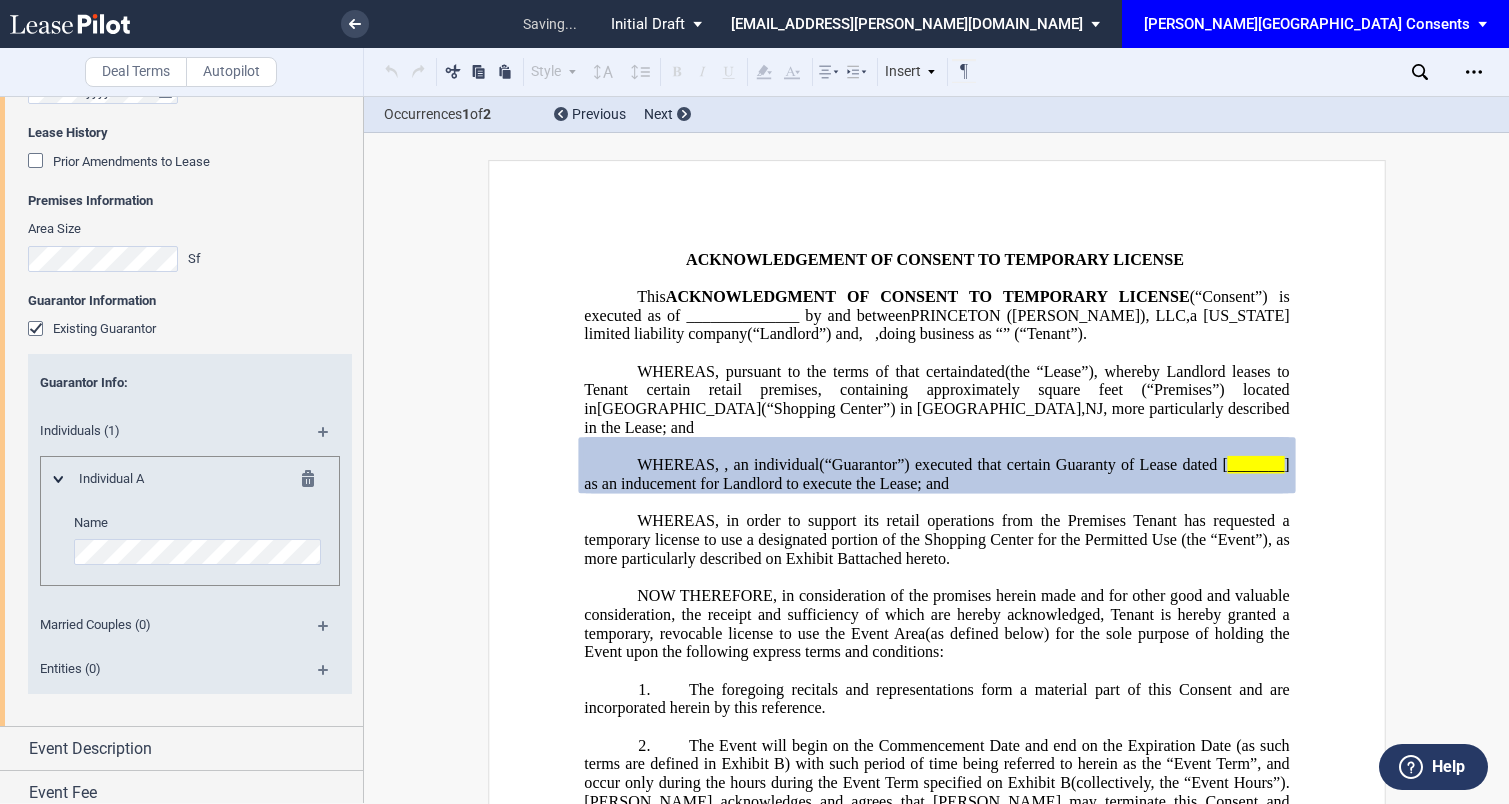 scroll, scrollTop: 762, scrollLeft: 0, axis: vertical 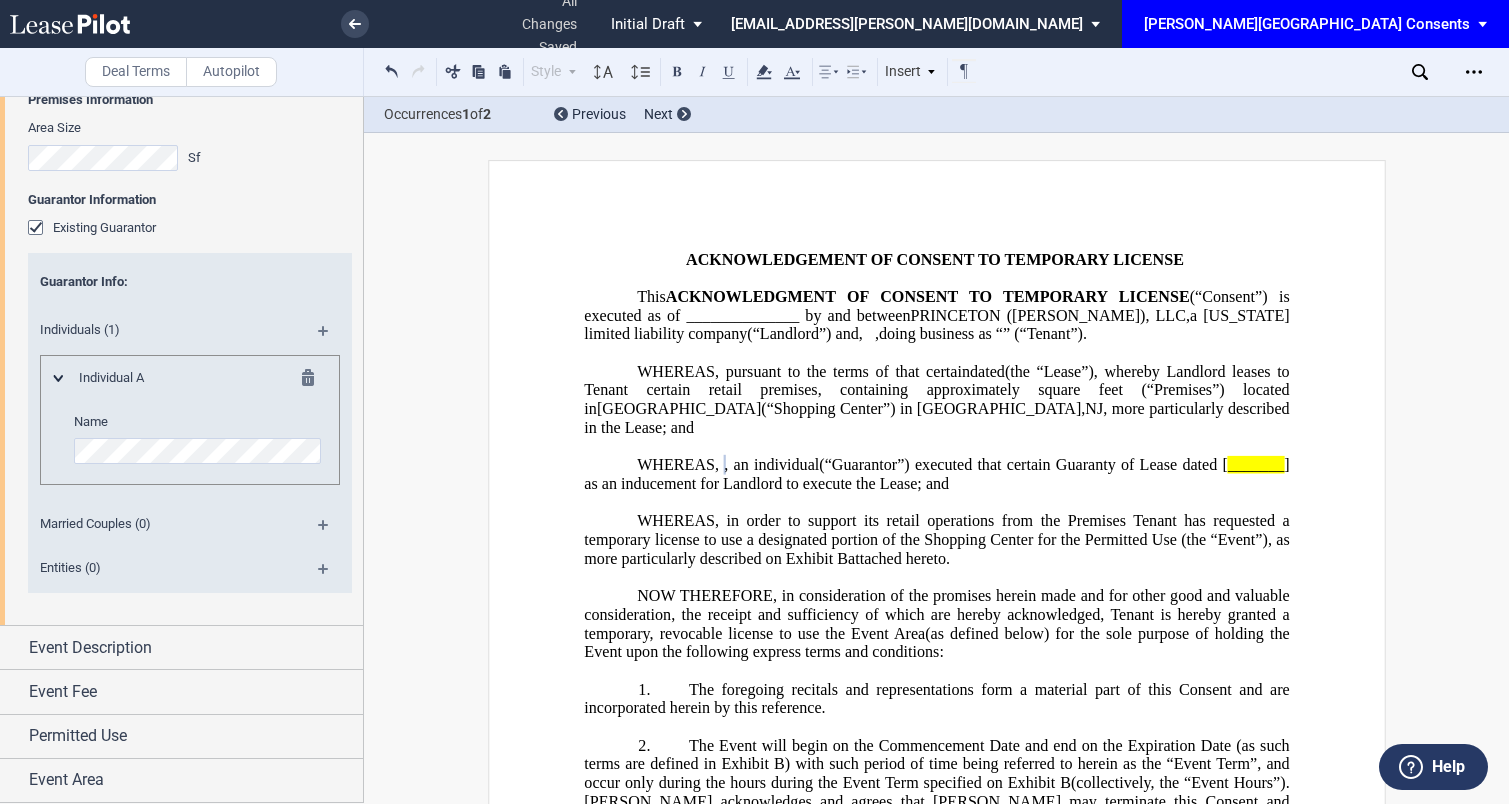 click on "_______" 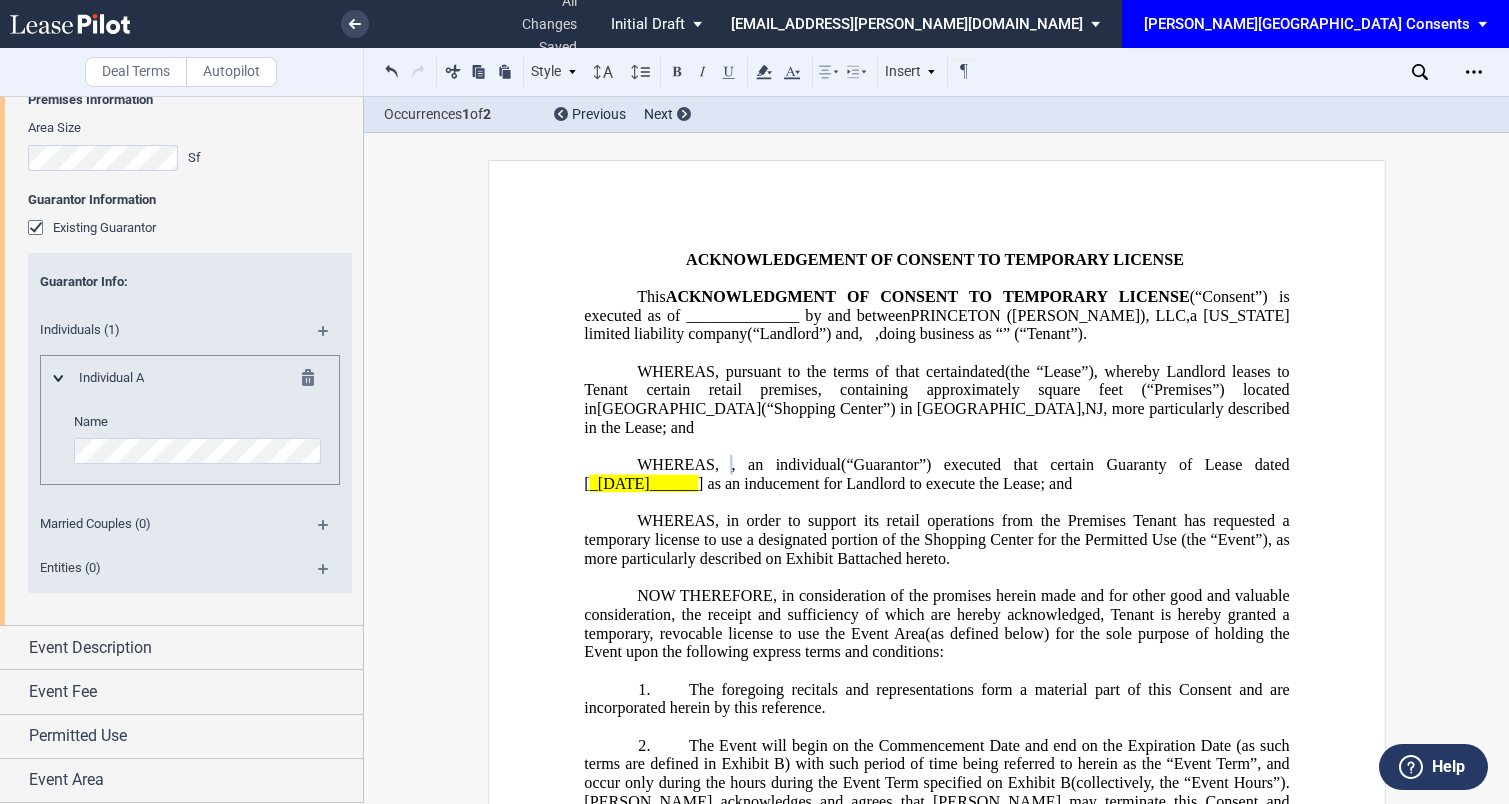 click on "] as an inducement for Landlord to execute the Lease; and" 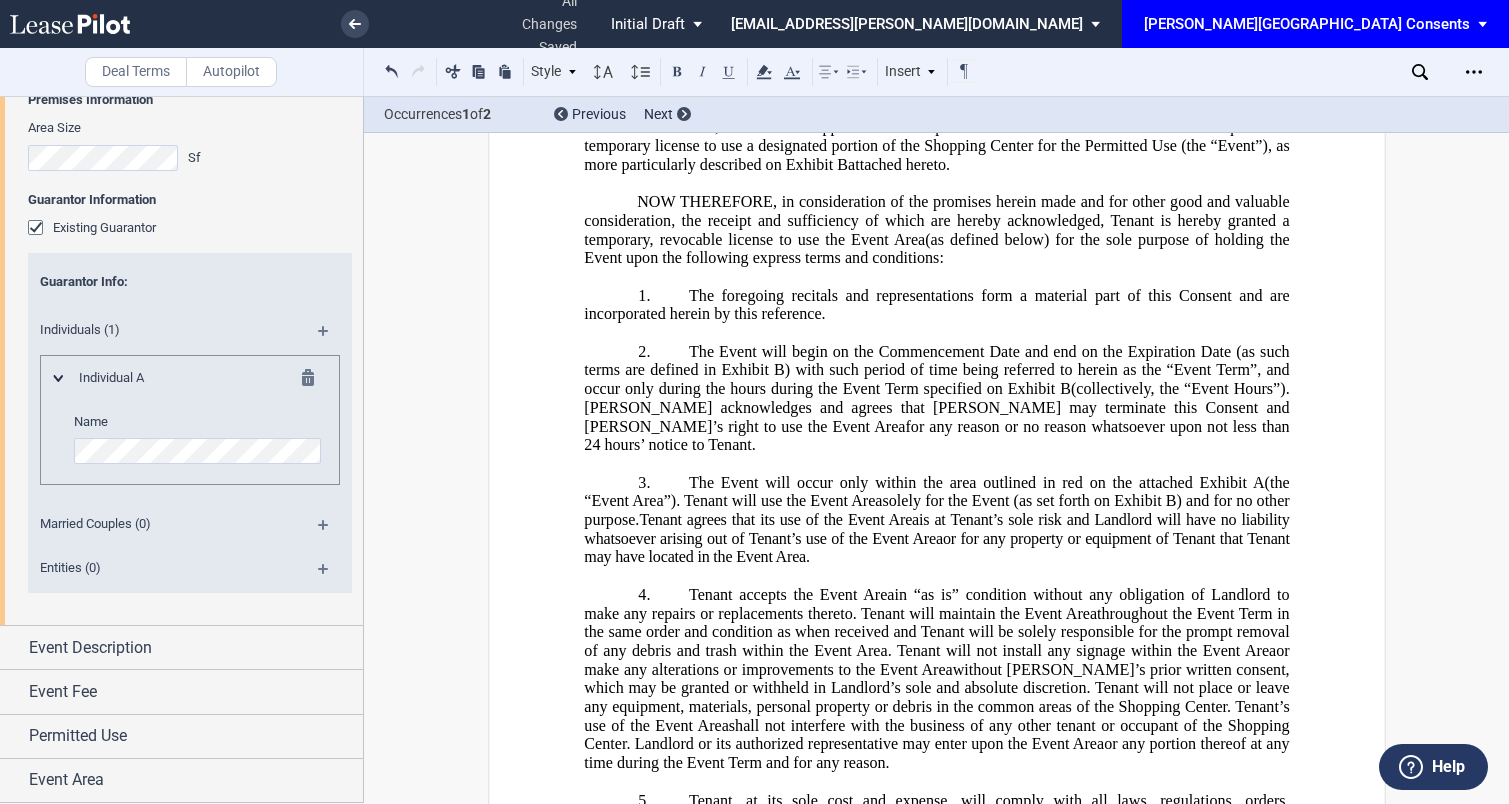 scroll, scrollTop: 425, scrollLeft: 0, axis: vertical 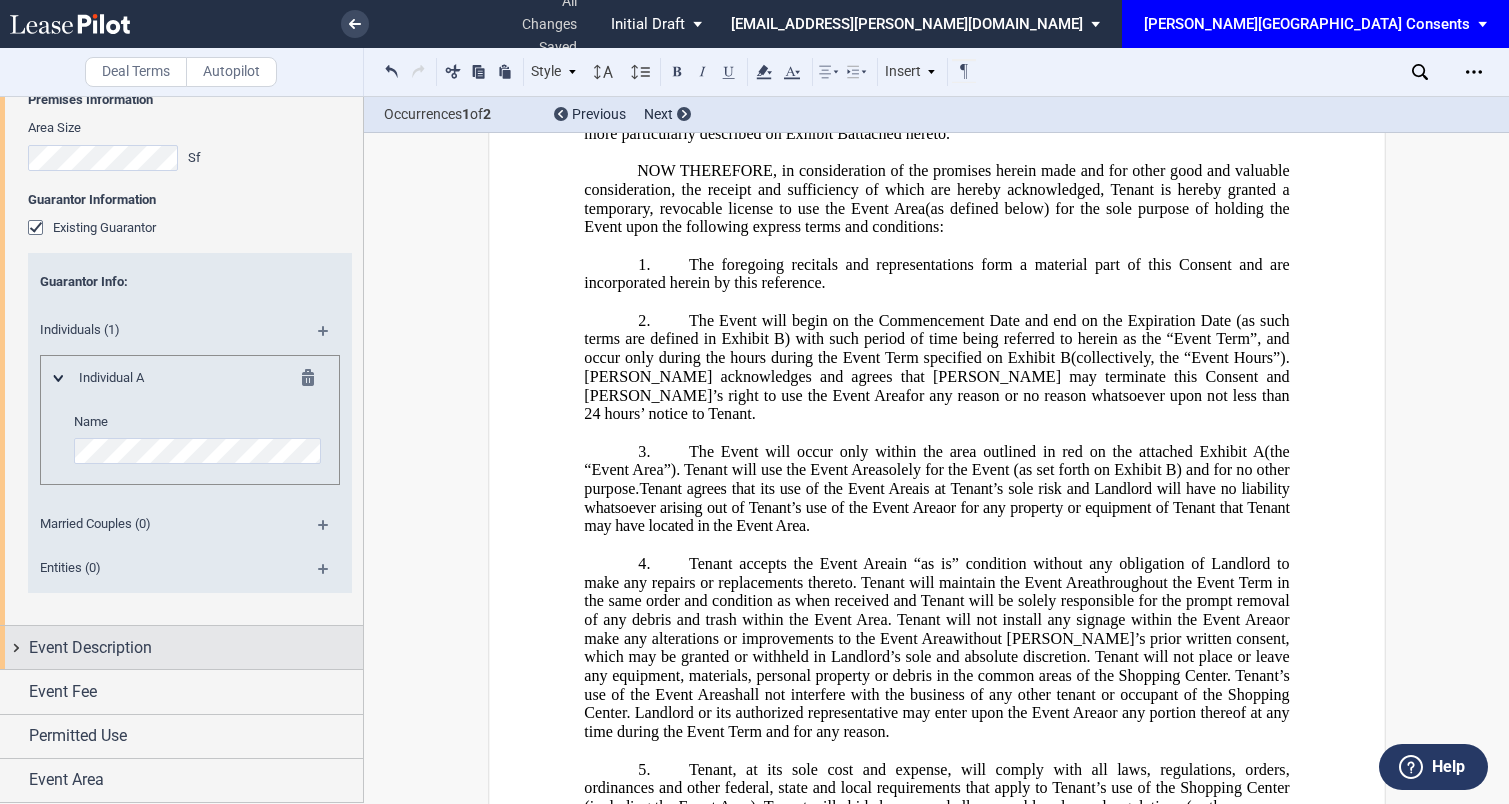 click on "Event Description" at bounding box center [196, 648] 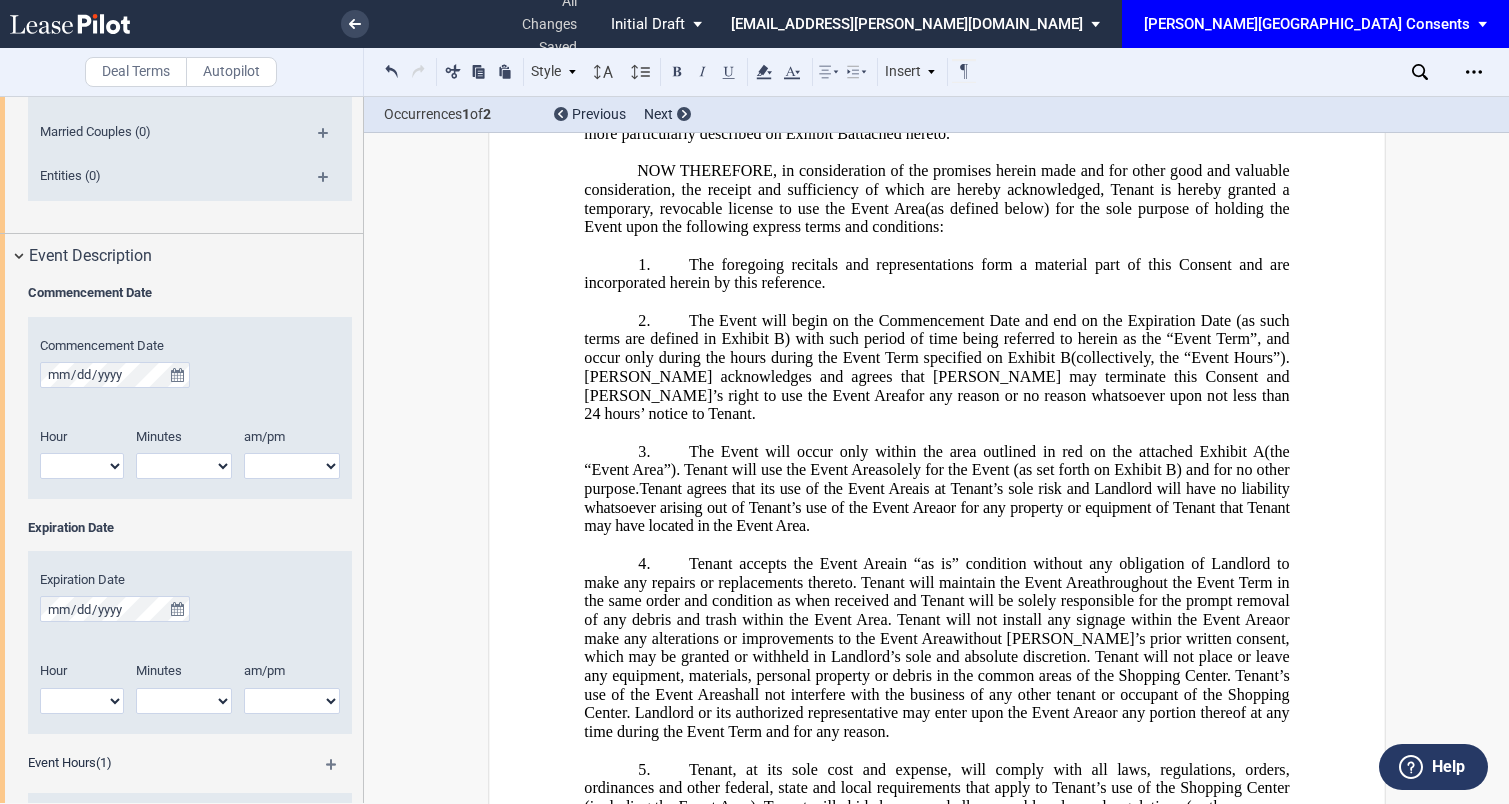 scroll, scrollTop: 1161, scrollLeft: 0, axis: vertical 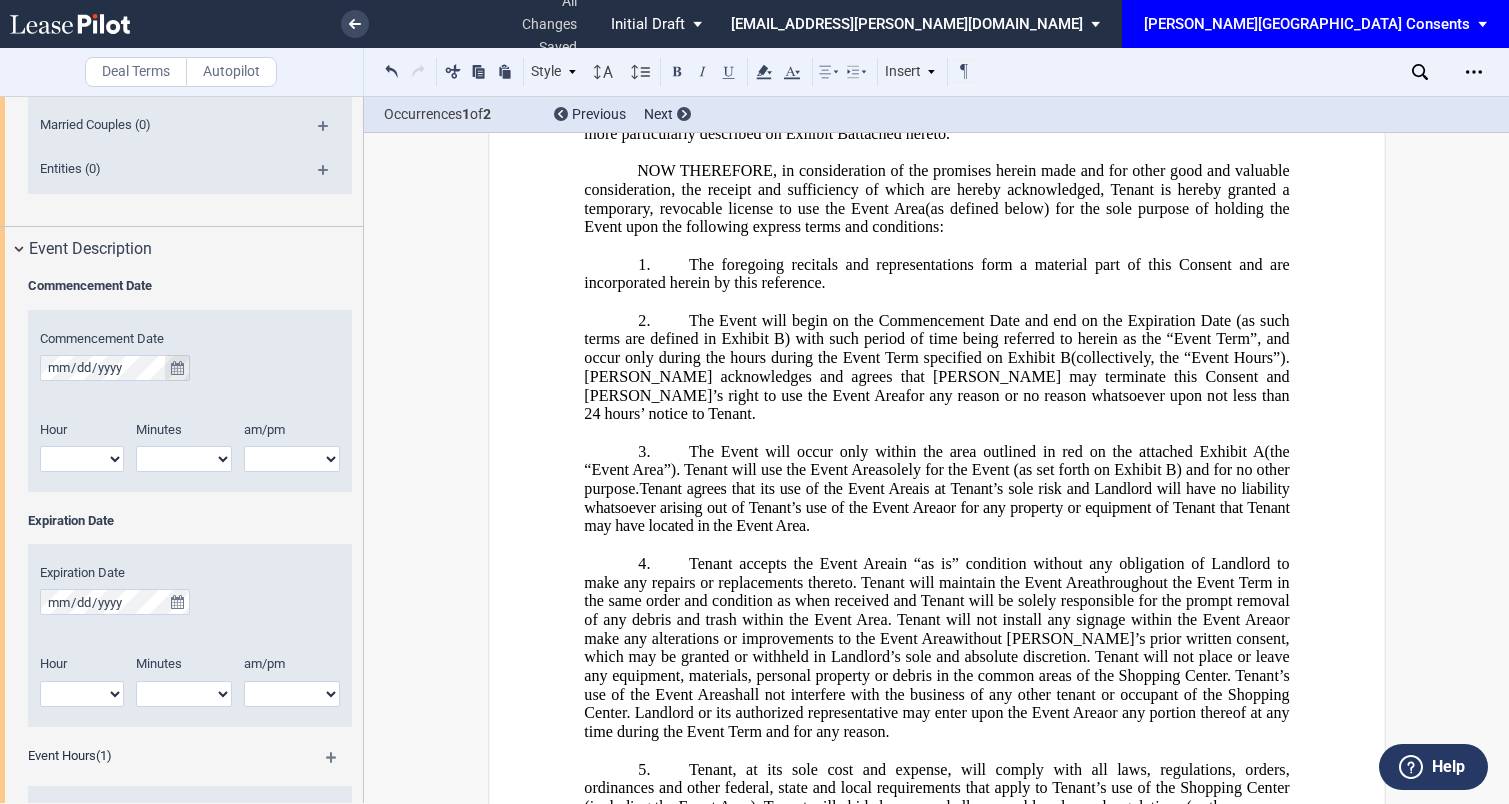 click 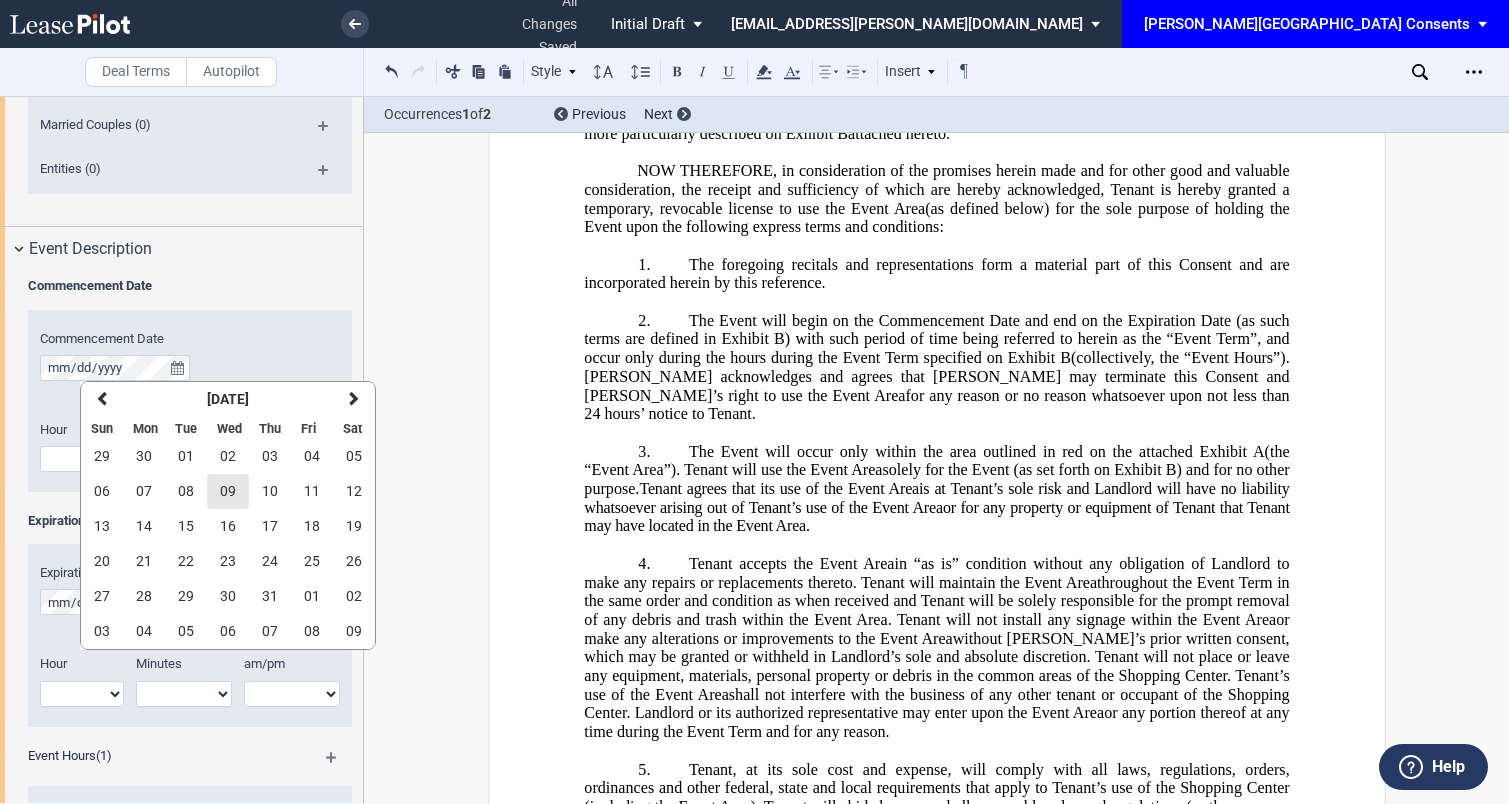click on "09" at bounding box center [228, 491] 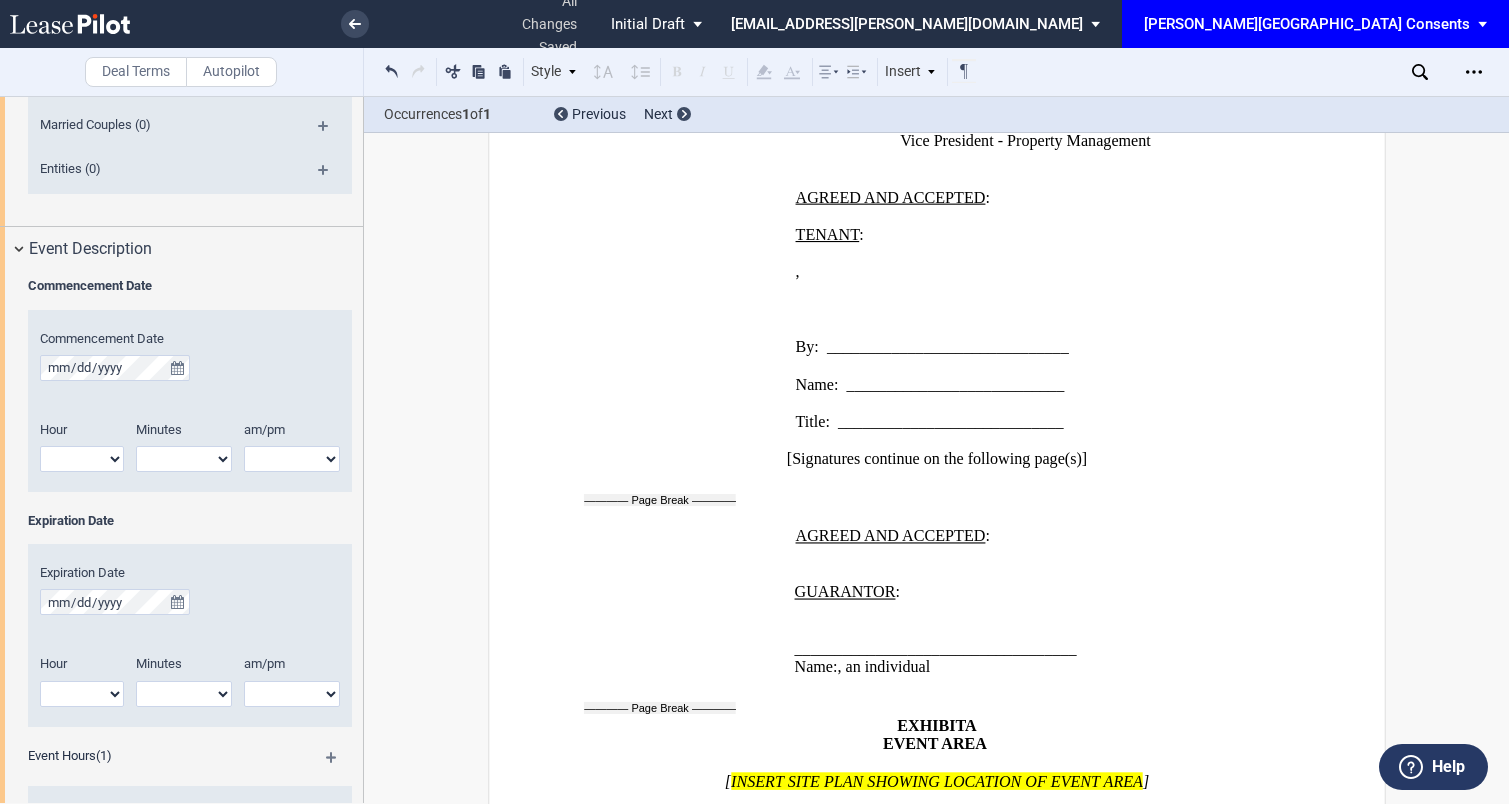 scroll, scrollTop: 2725, scrollLeft: 0, axis: vertical 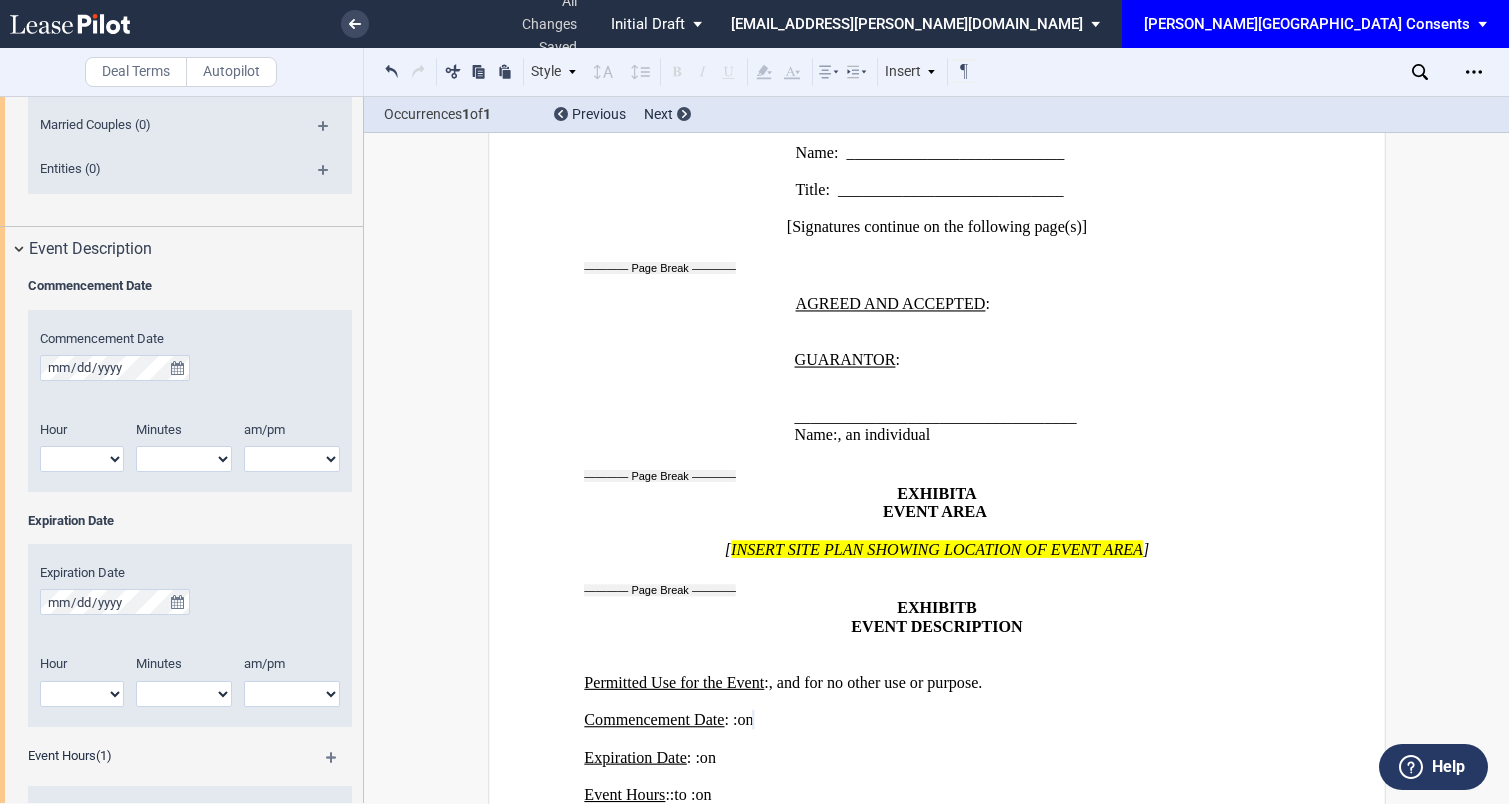 click on "1
2
3
4
5
6
7
8
9
10
11
12" at bounding box center [82, 459] 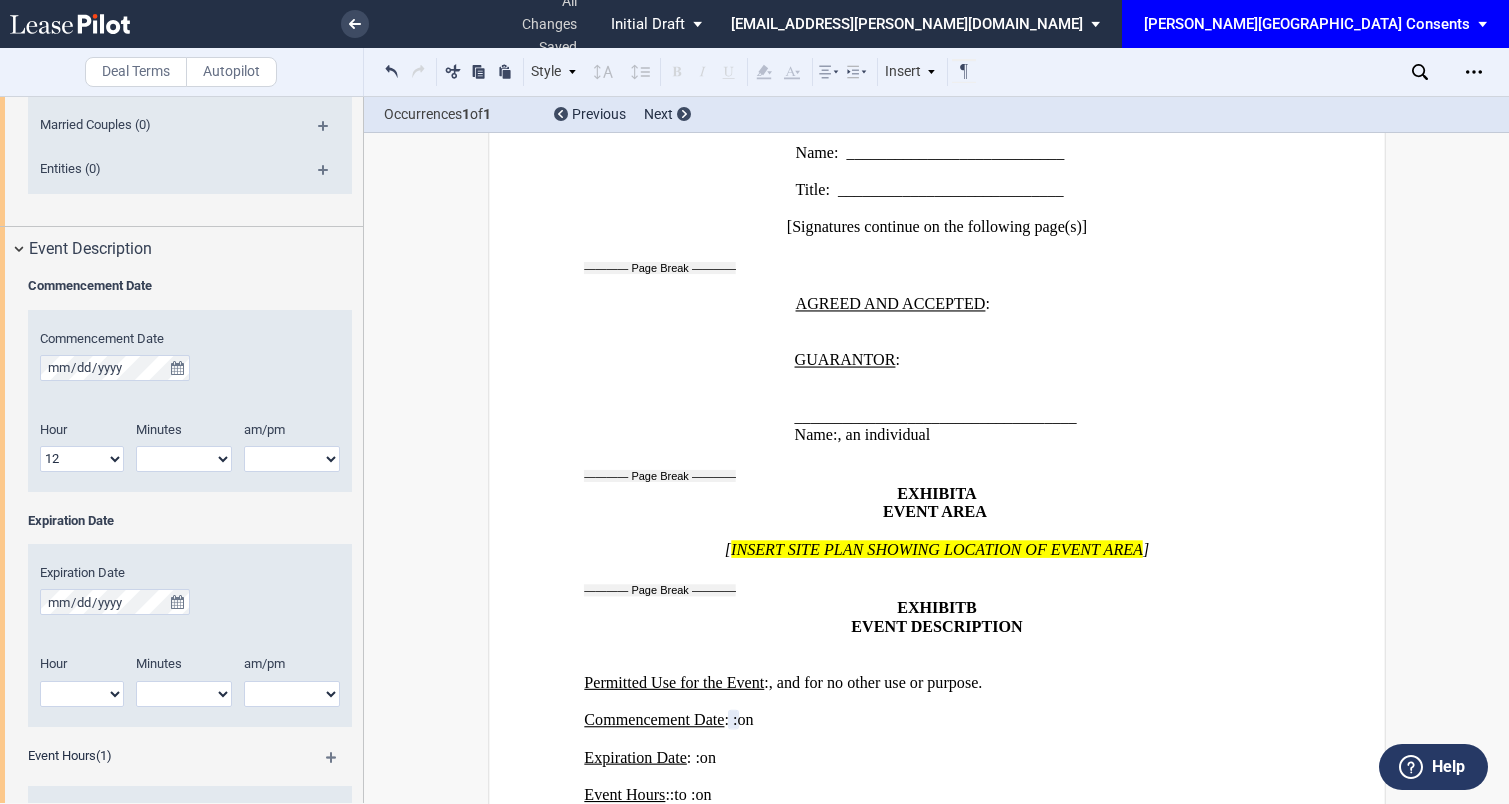 click on "00
05
10
15
20
25
30
35
40
45
50
55" at bounding box center [184, 459] 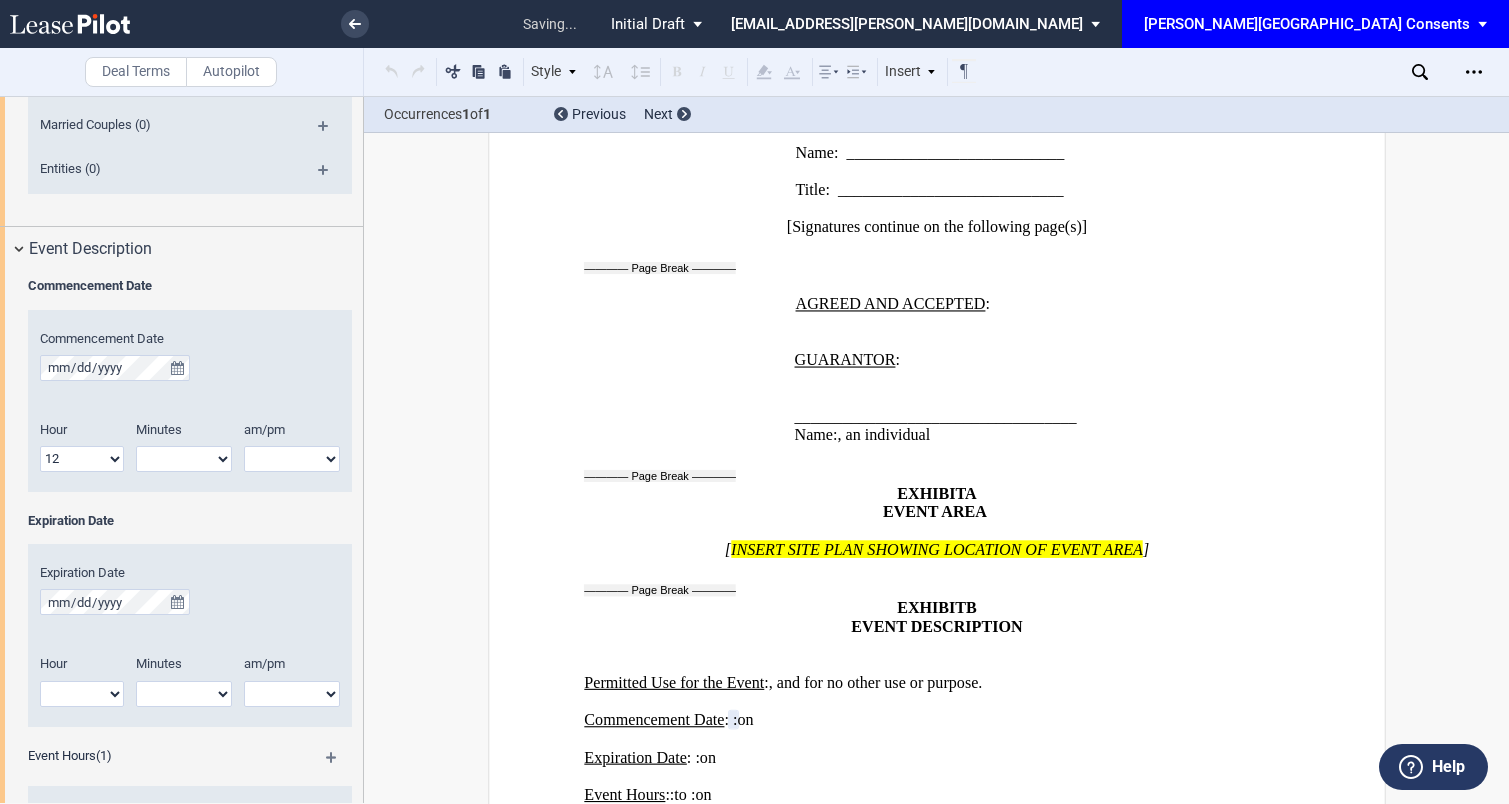 select on "00" 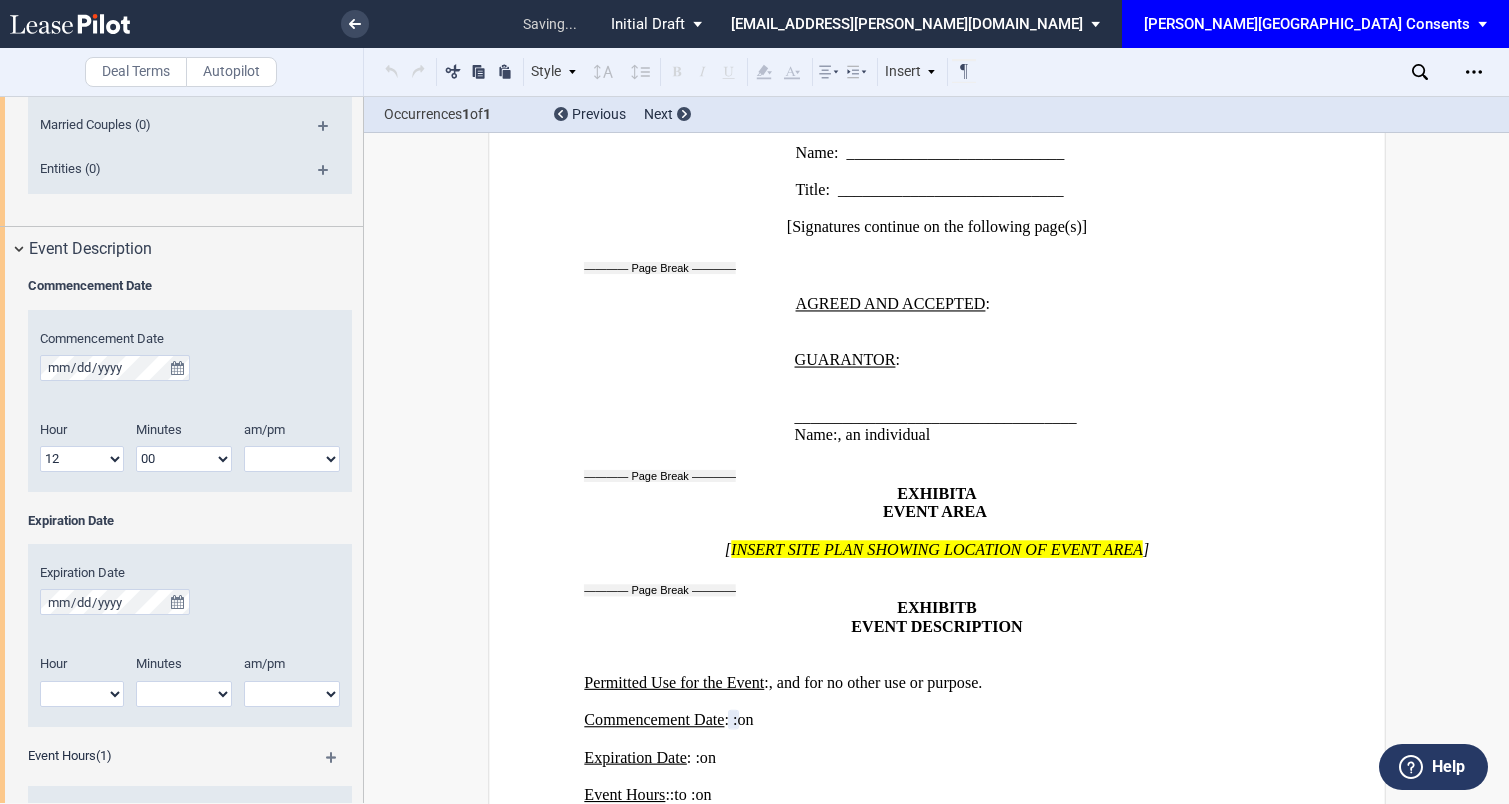 click on "am
pm" at bounding box center (292, 459) 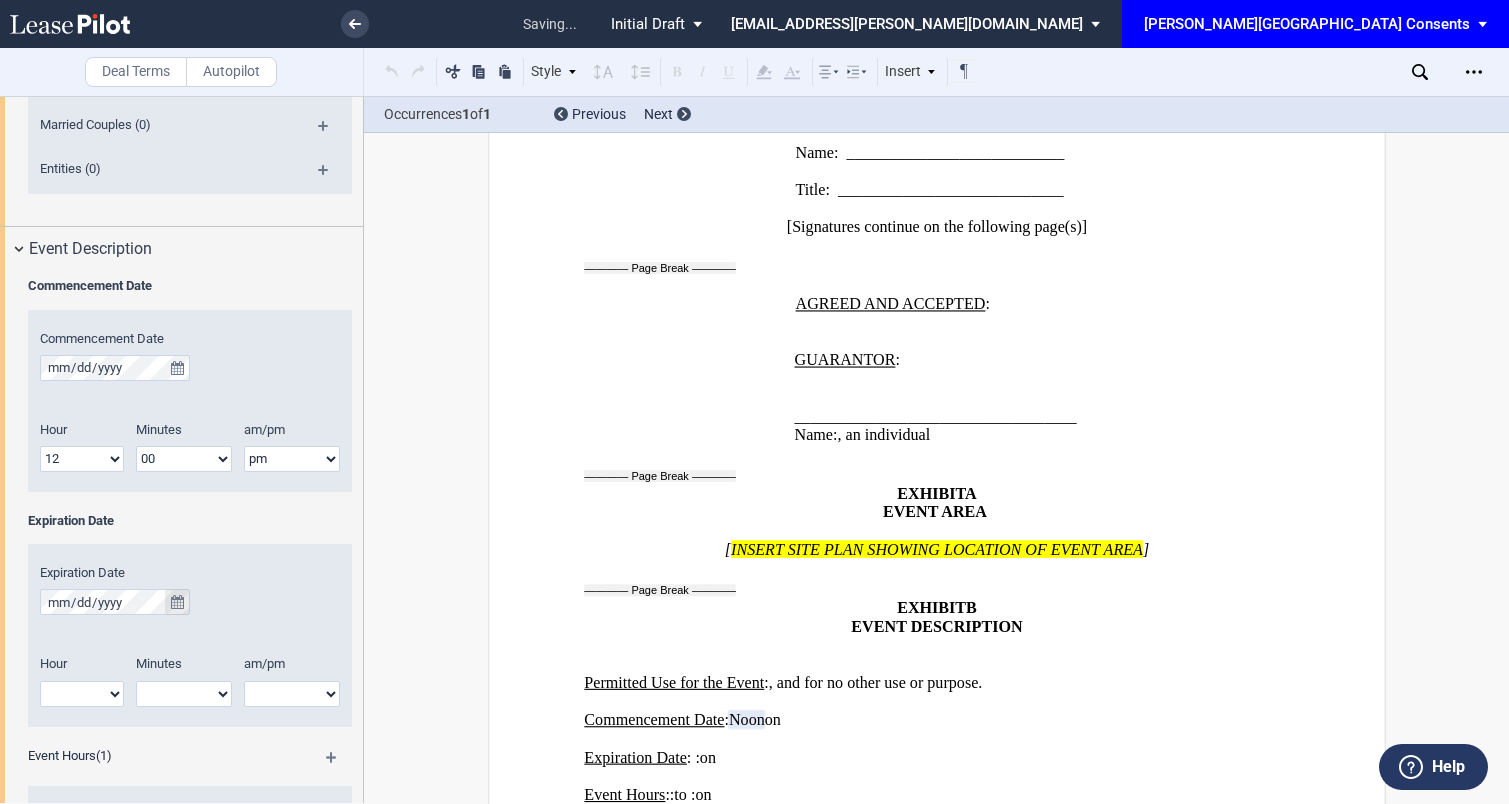 click 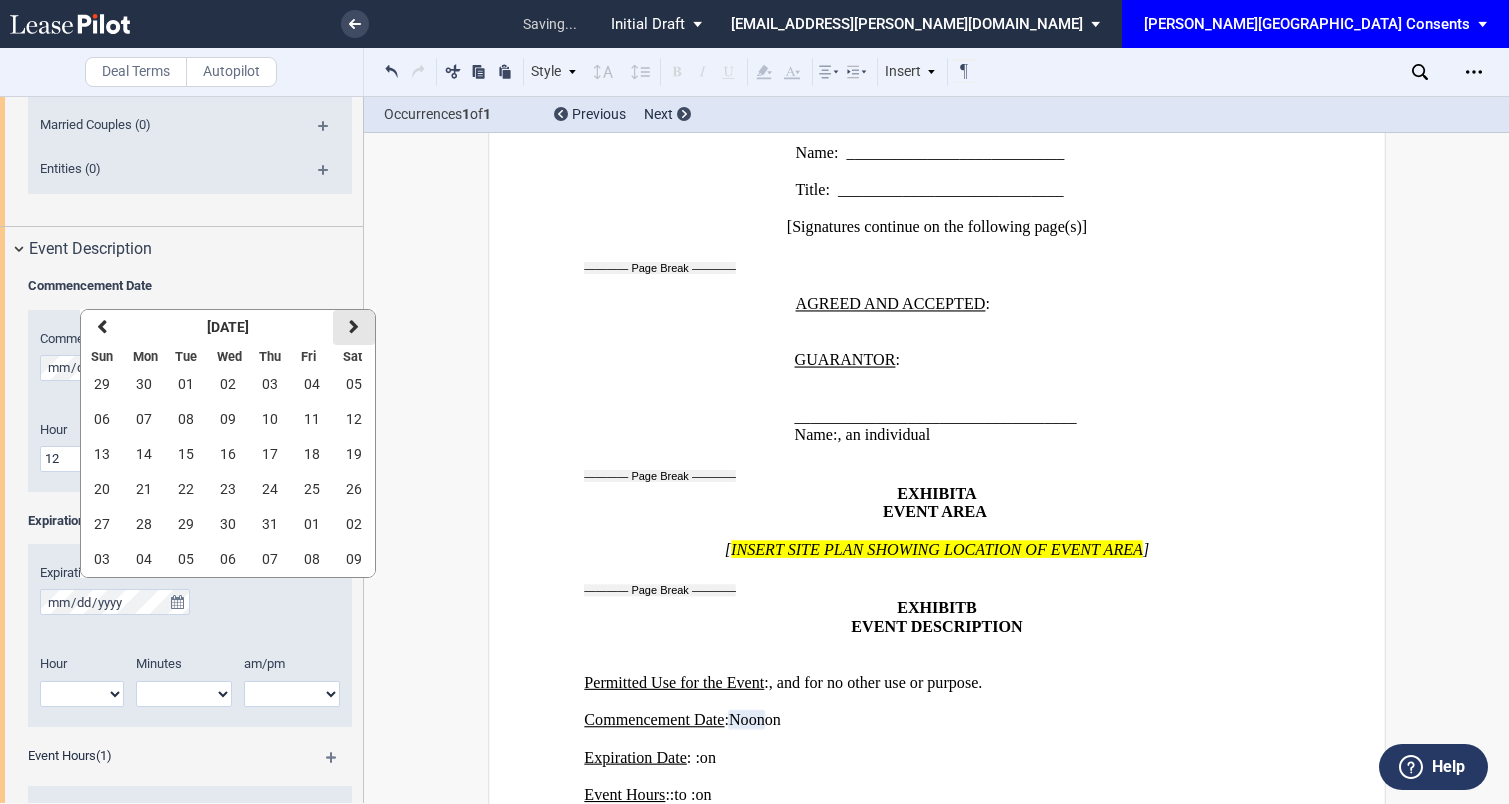 click at bounding box center [354, 327] 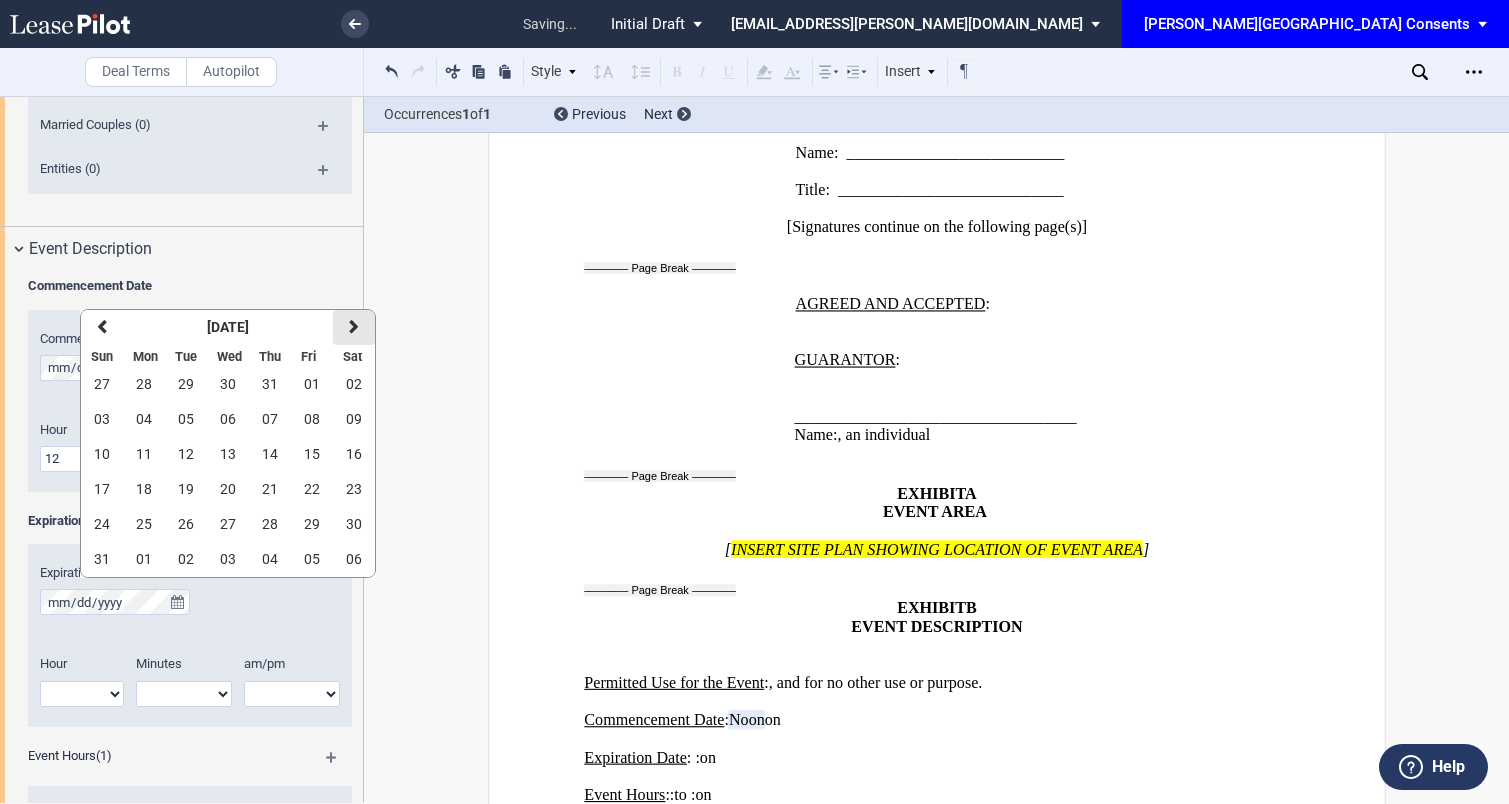 click at bounding box center (354, 327) 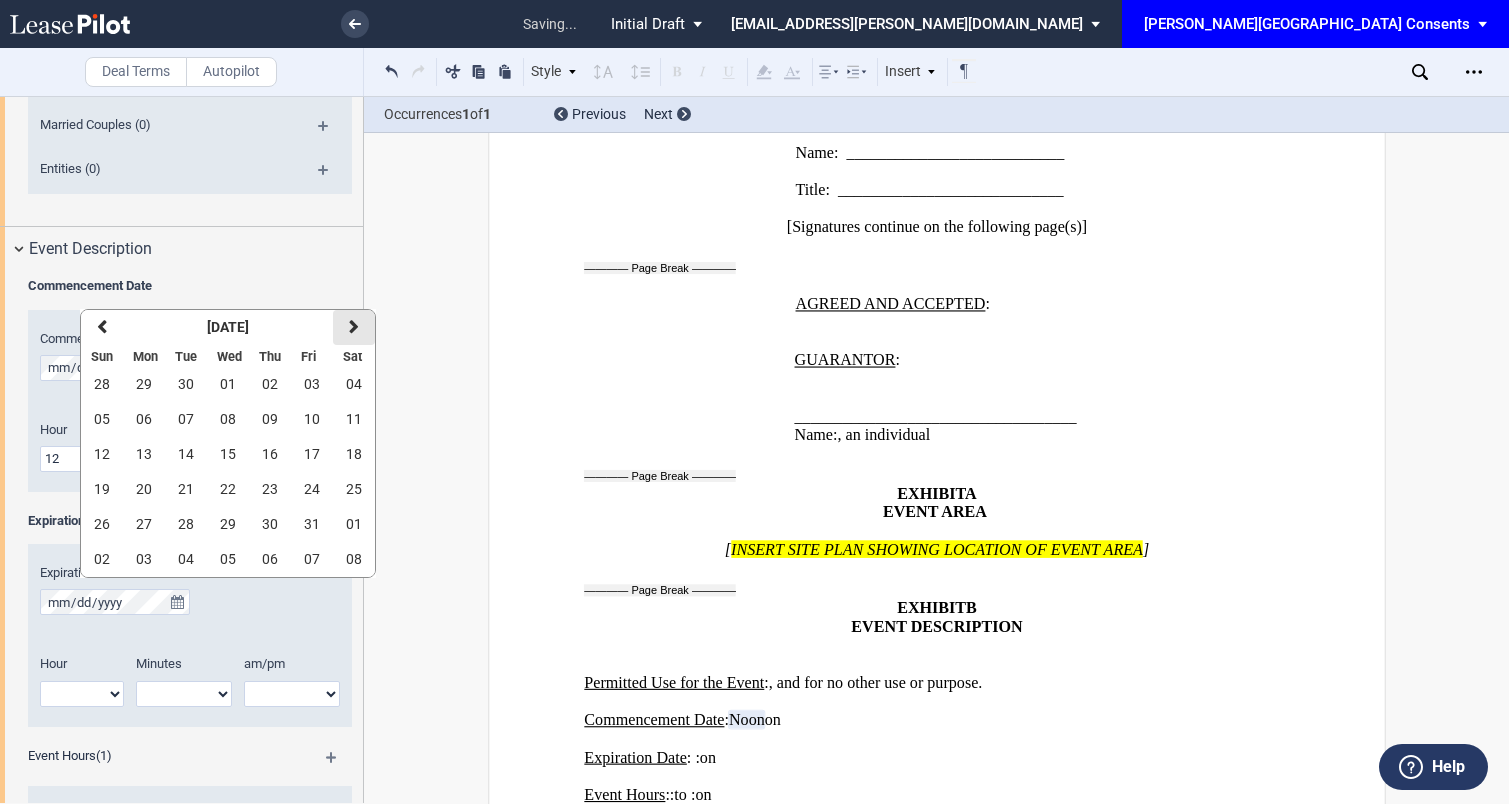 click at bounding box center [354, 327] 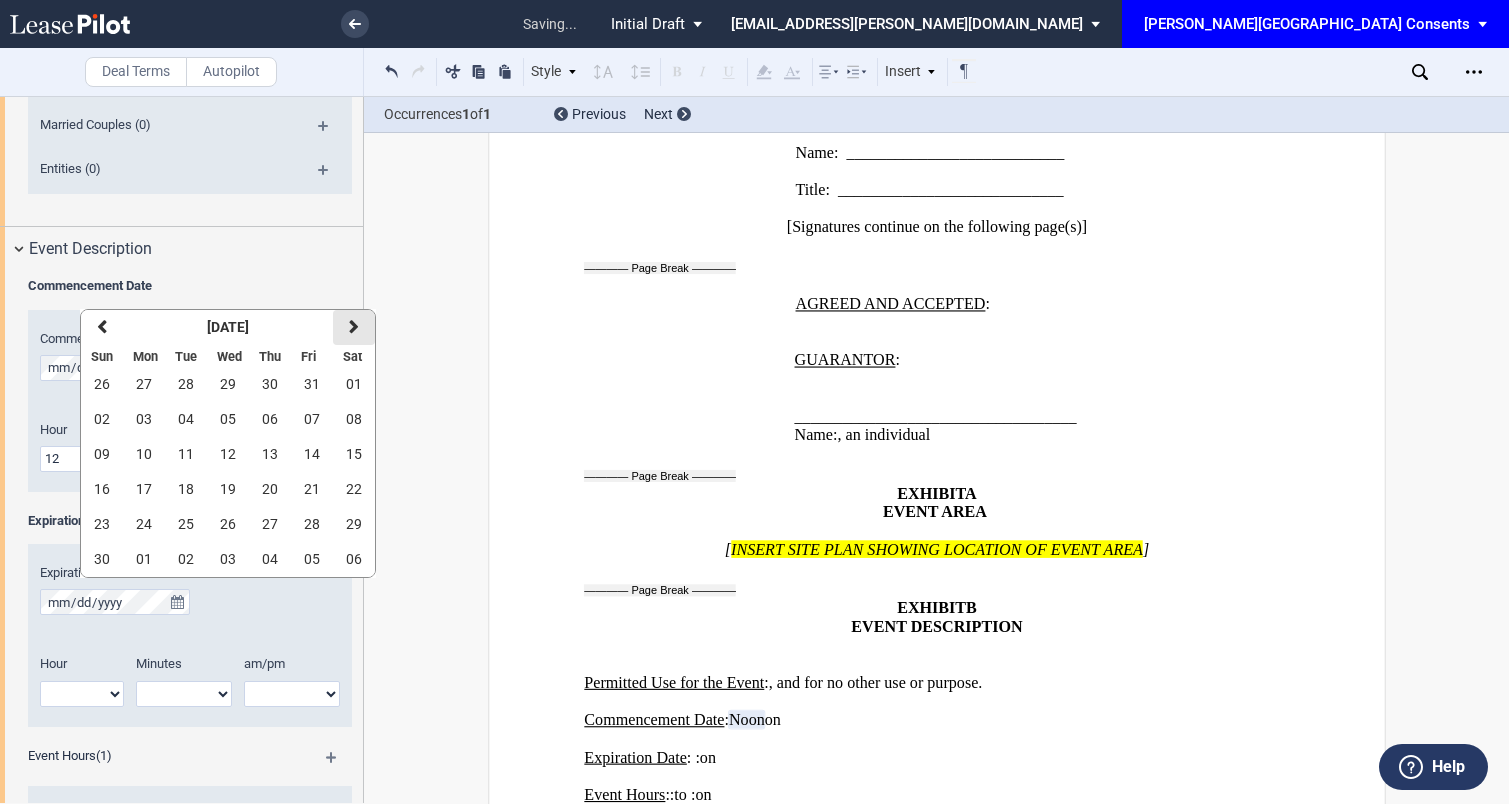 click at bounding box center (354, 327) 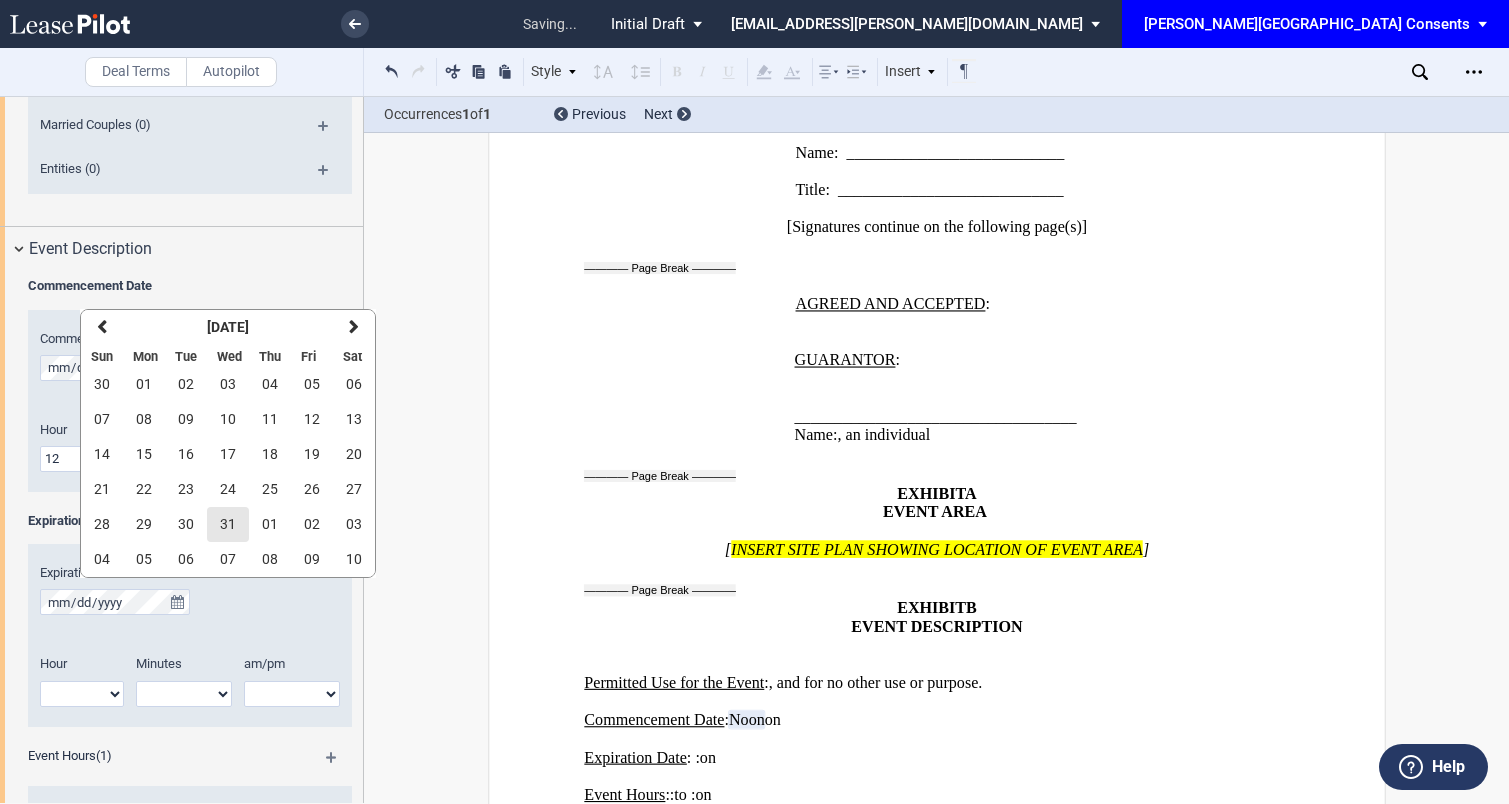 click on "31" at bounding box center [228, 524] 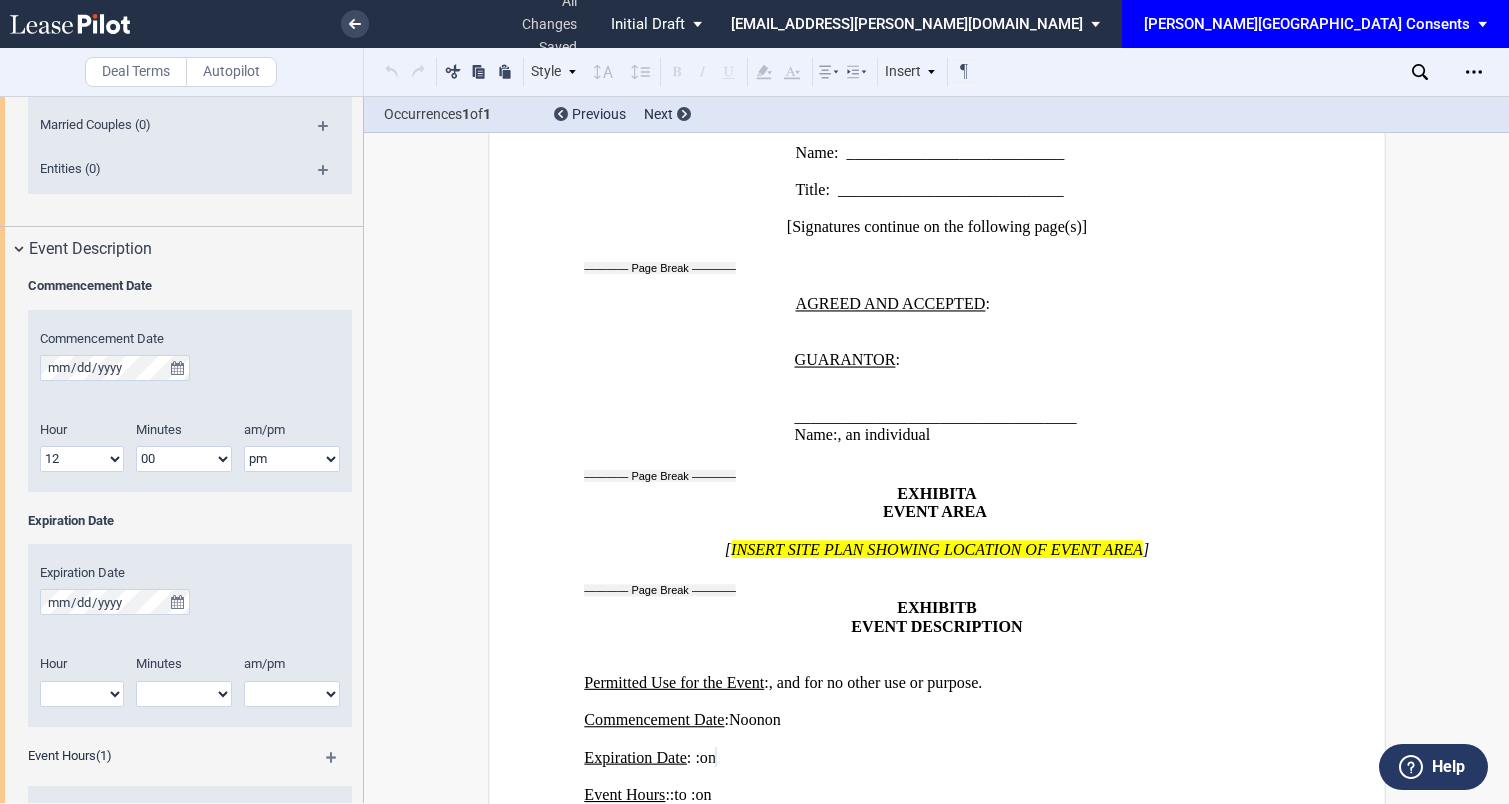 click on "1
2
3
4
5
6
7
8
9
10
11
12" at bounding box center (82, 694) 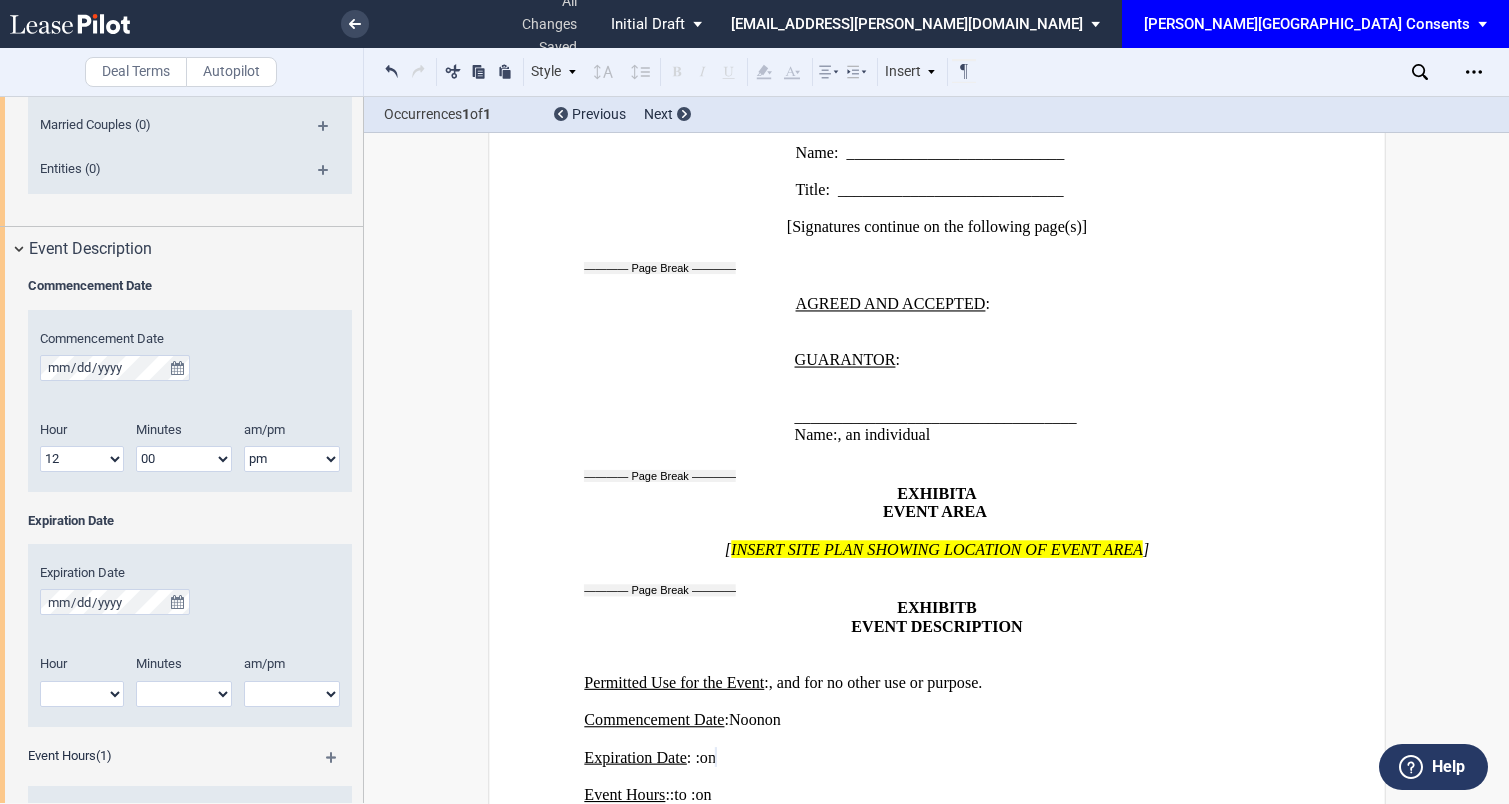 select on "12" 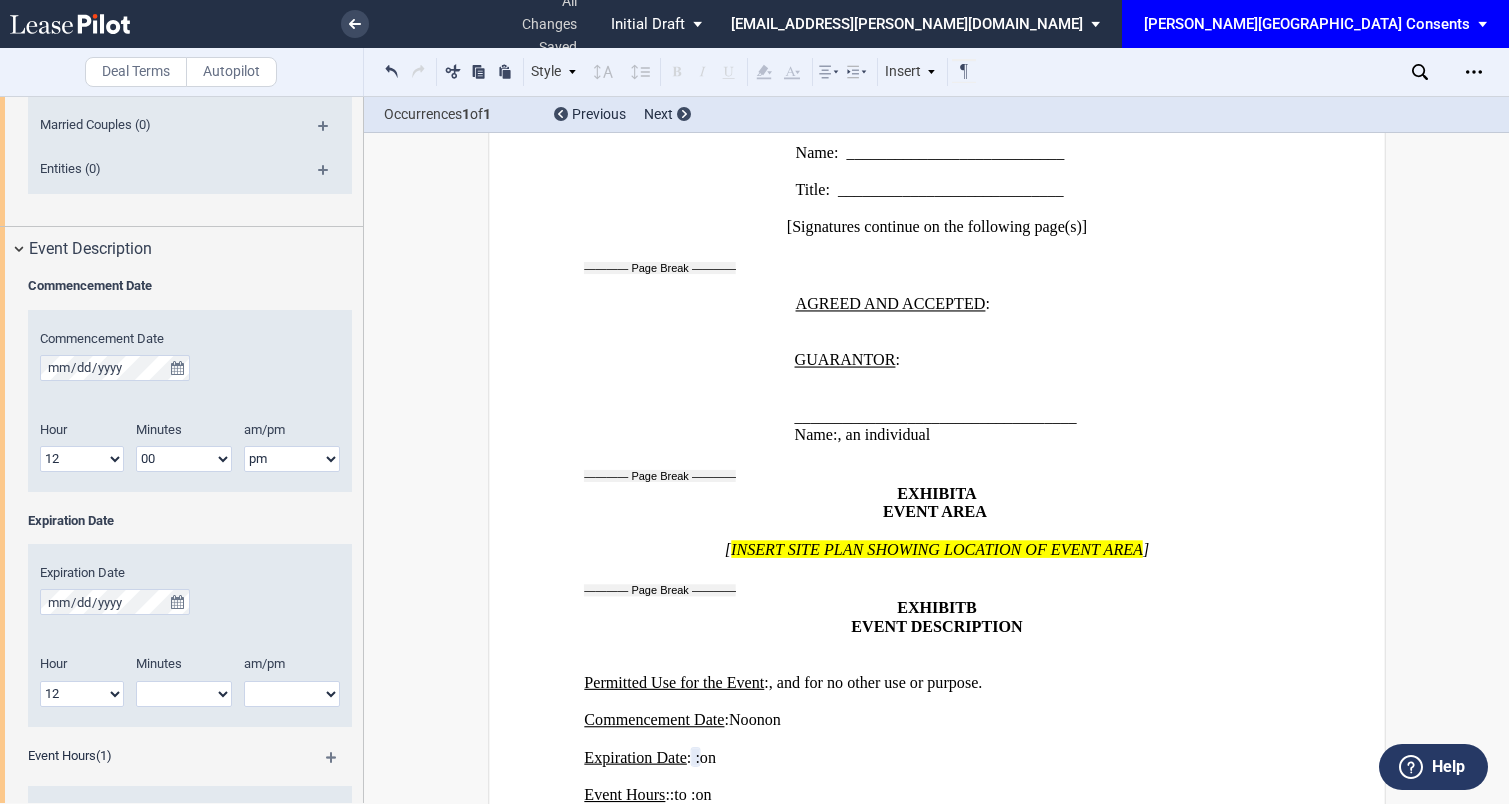 click on "00
05
10
15
20
25
30
35
40
45
50
55" at bounding box center [184, 694] 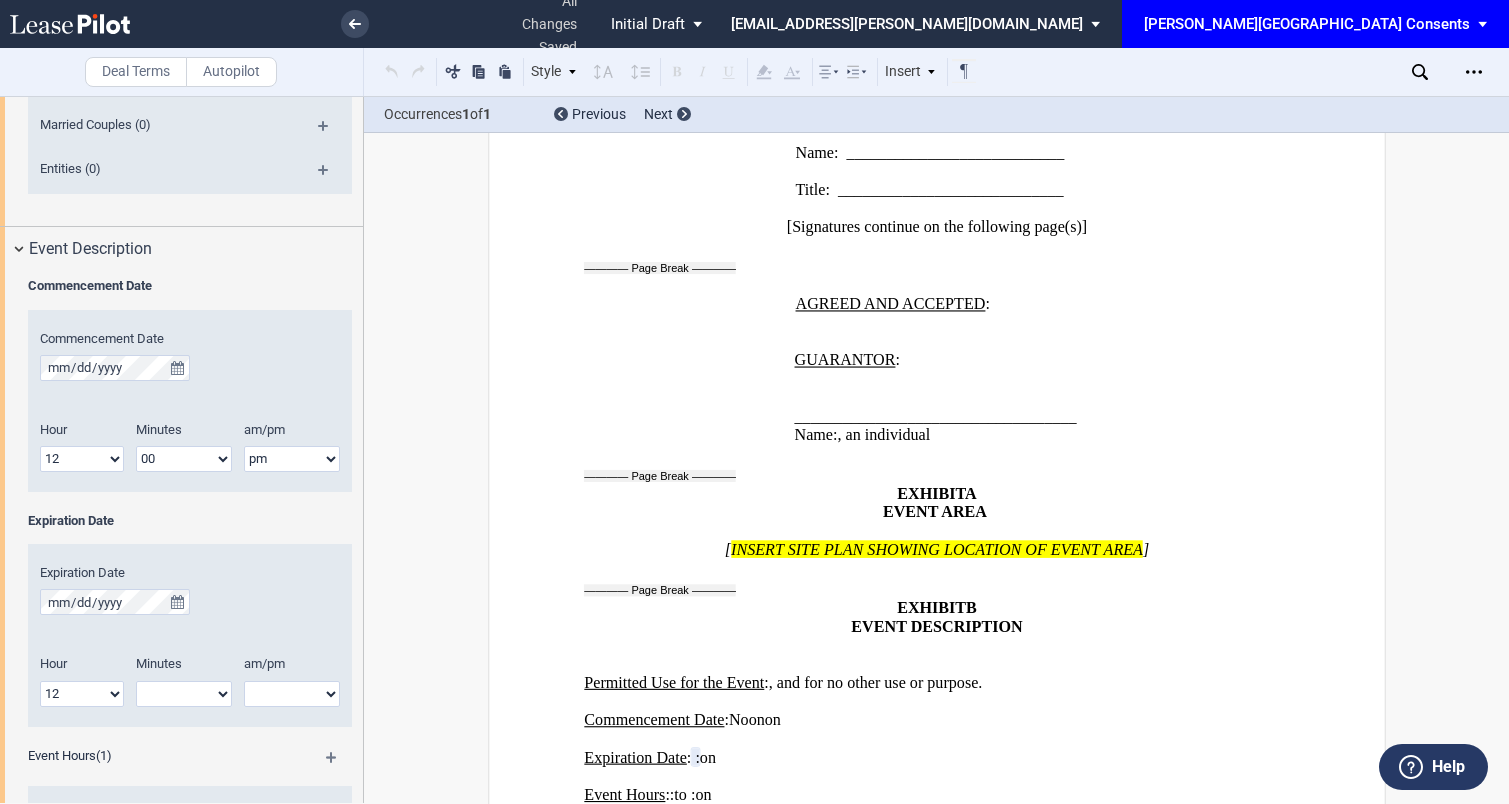 select on "00" 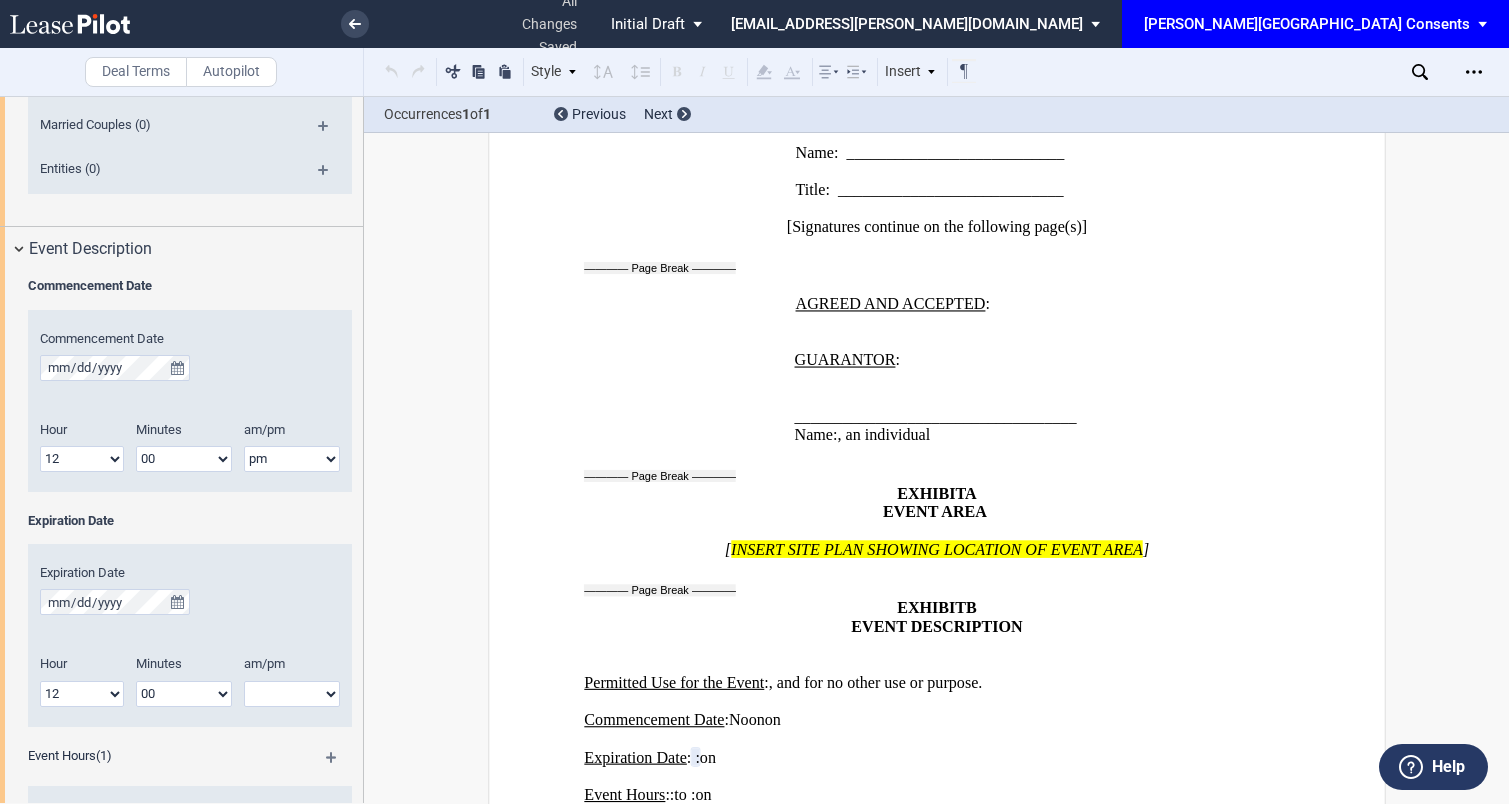click on "am
pm" at bounding box center (292, 694) 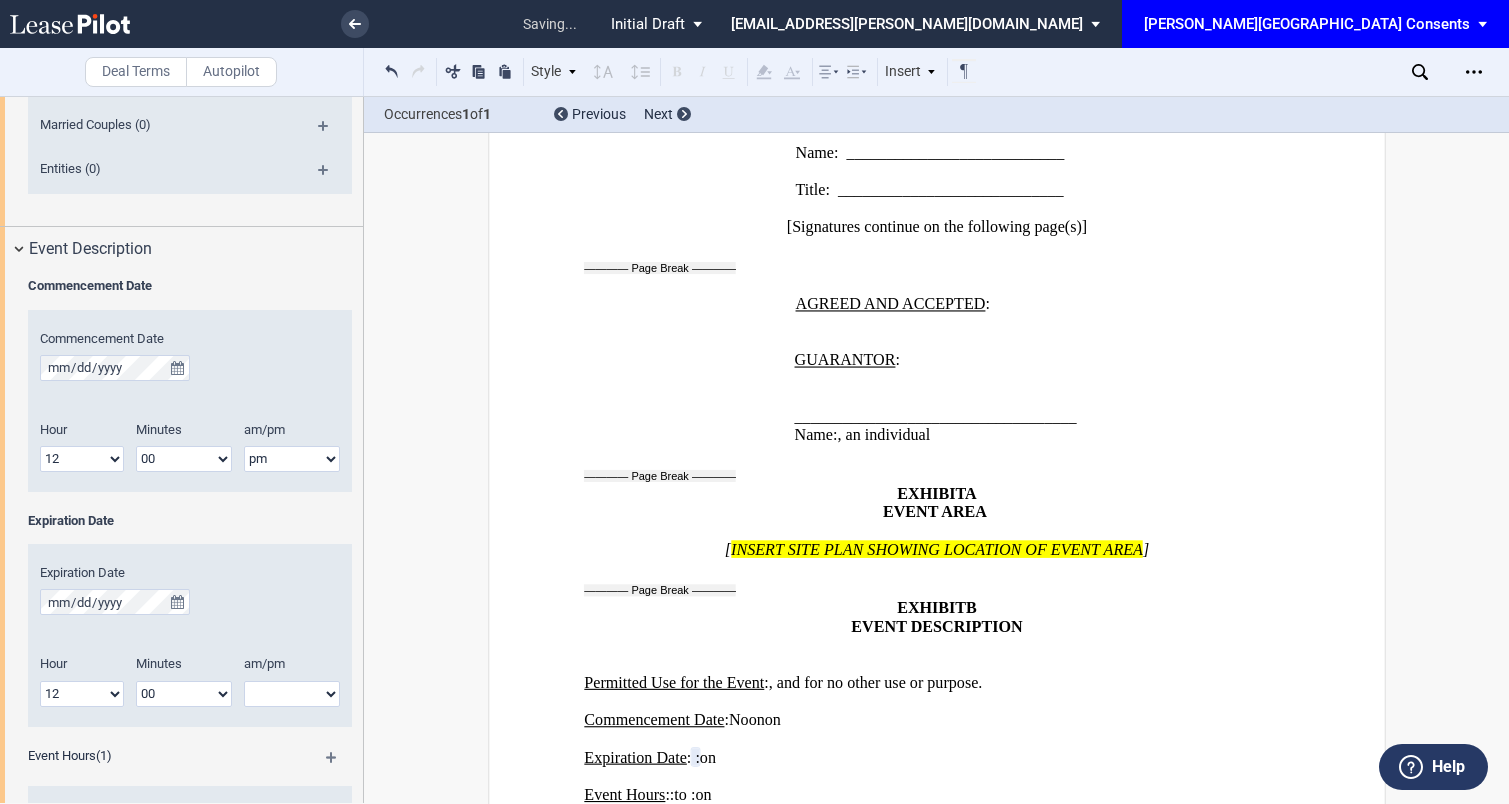 select on "pm" 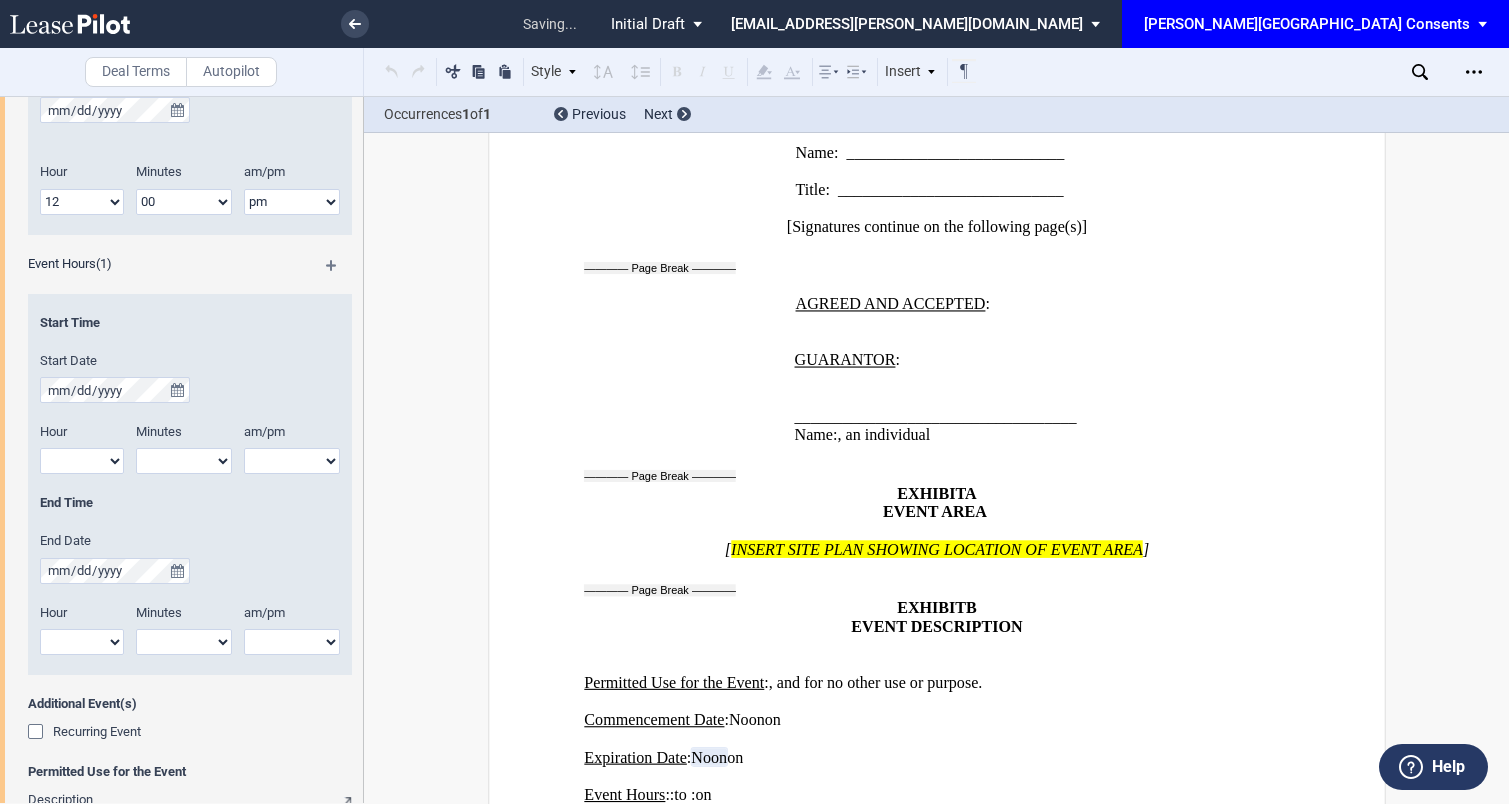 scroll, scrollTop: 1670, scrollLeft: 0, axis: vertical 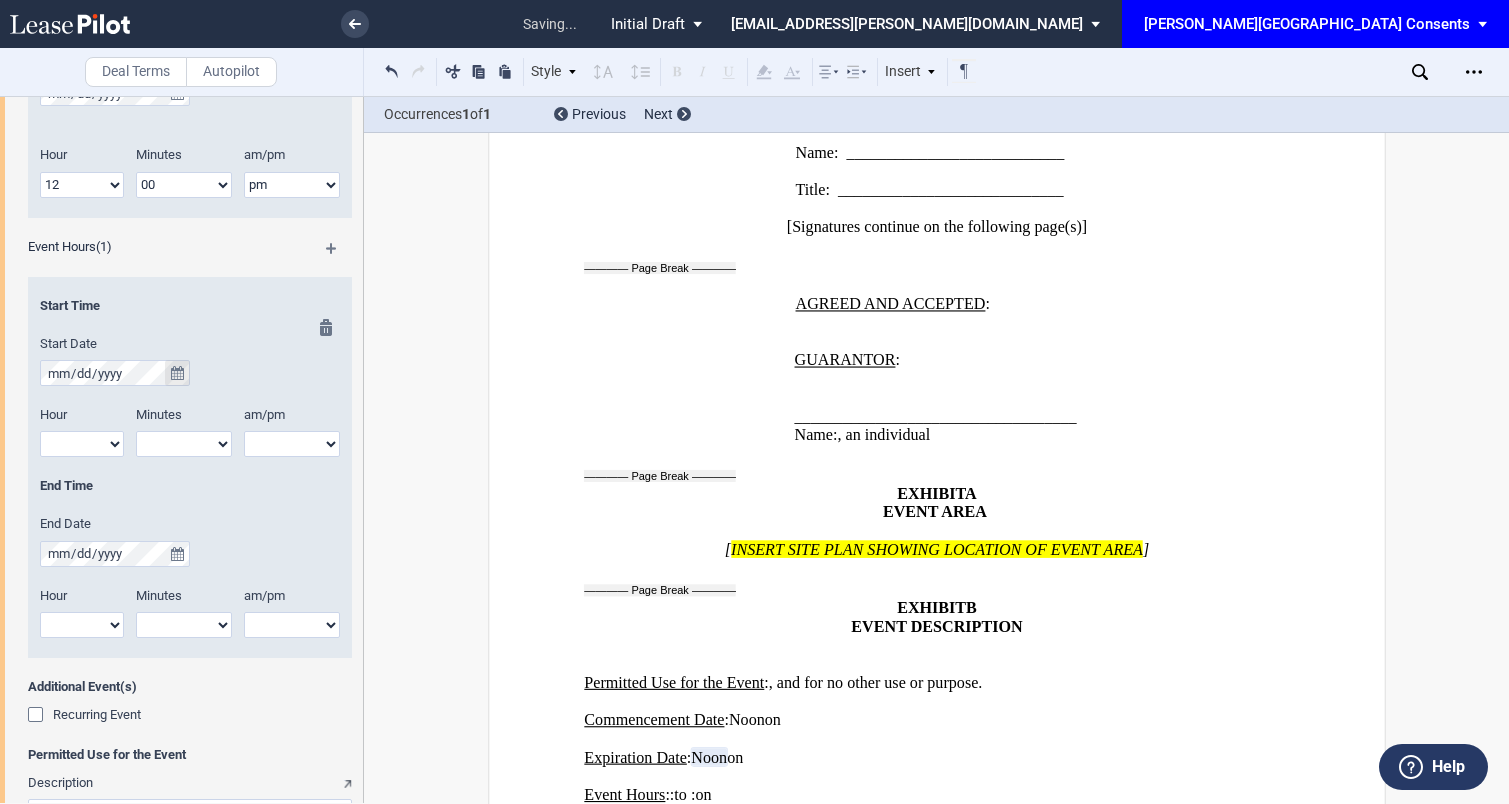 click 